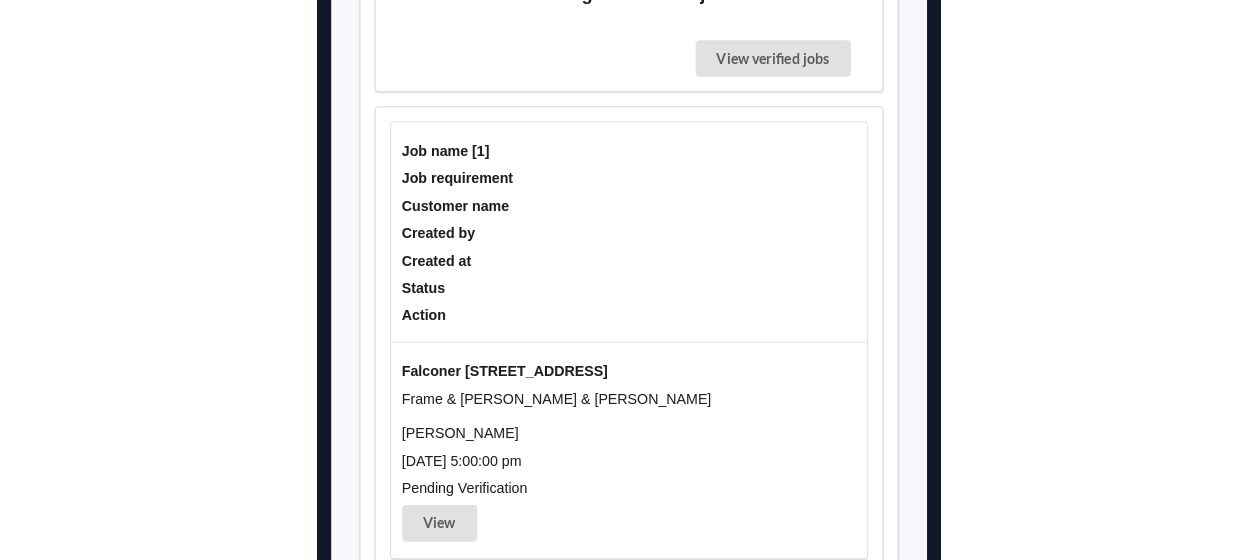 scroll, scrollTop: 88, scrollLeft: 0, axis: vertical 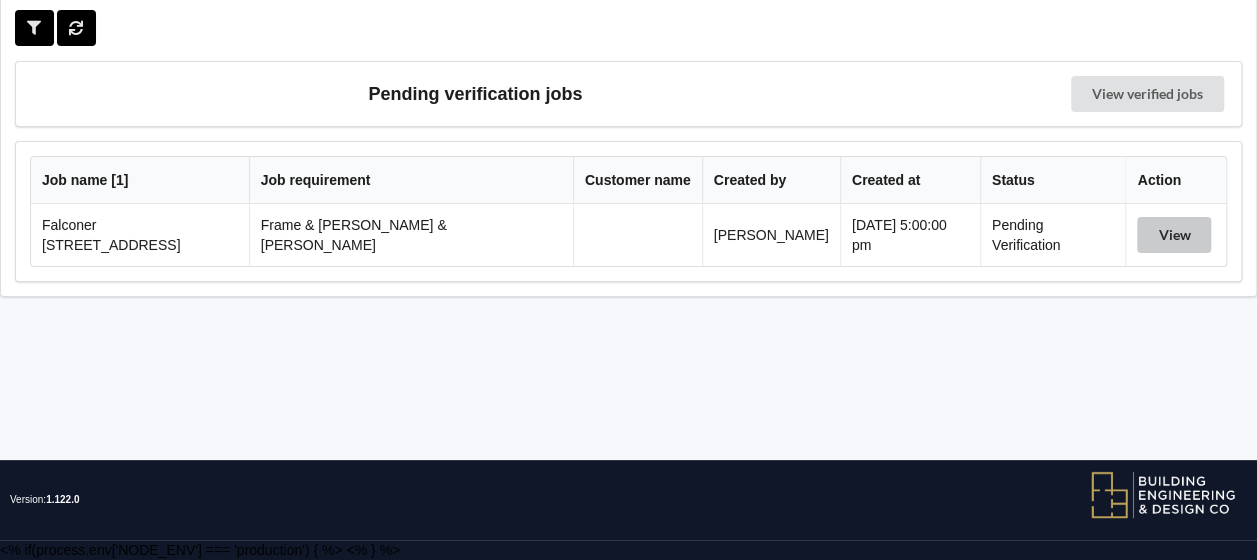 click on "View" at bounding box center [1174, 235] 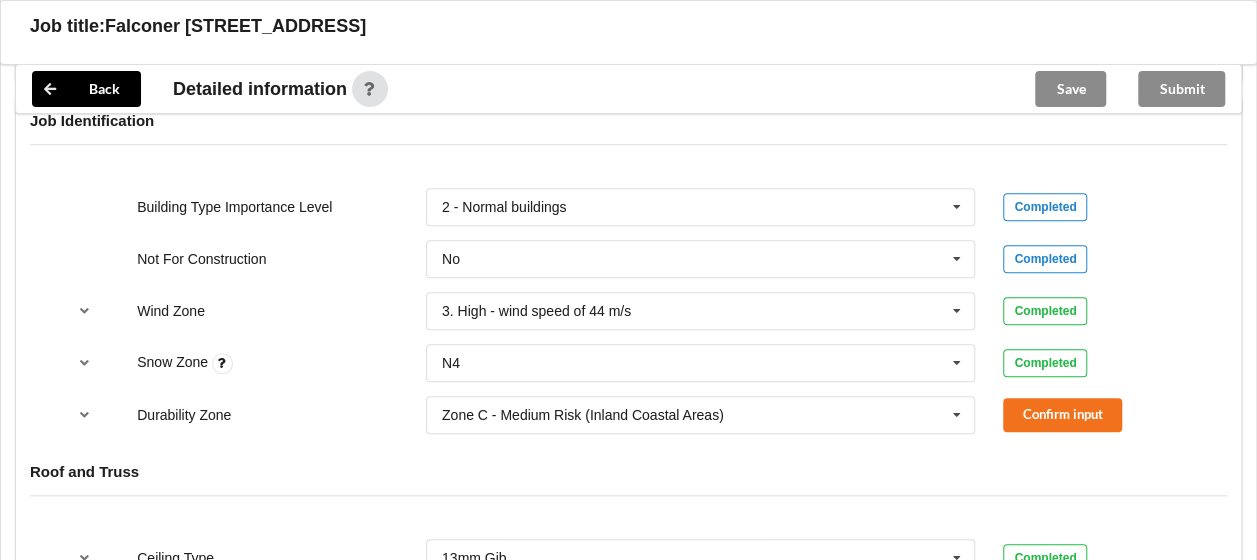 scroll, scrollTop: 803, scrollLeft: 0, axis: vertical 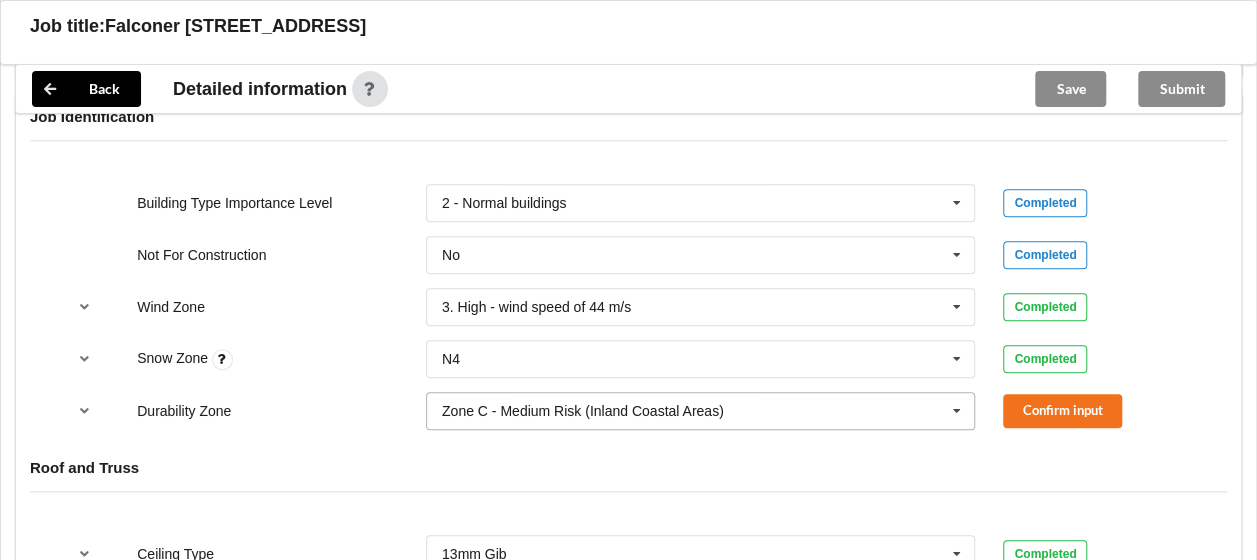 click at bounding box center (957, 411) 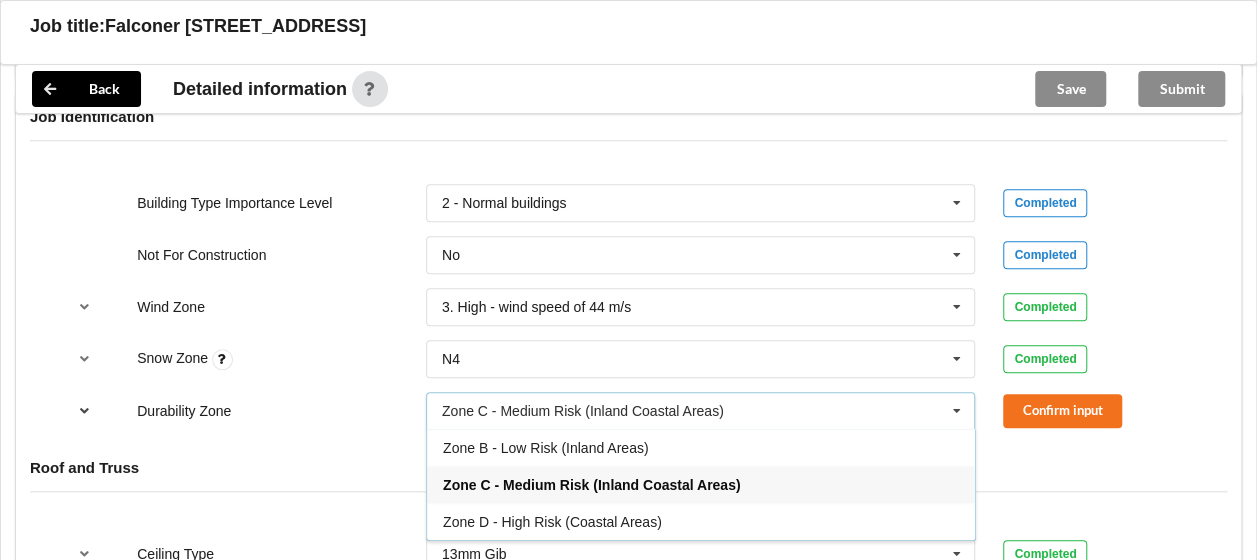 click at bounding box center (84, 410) 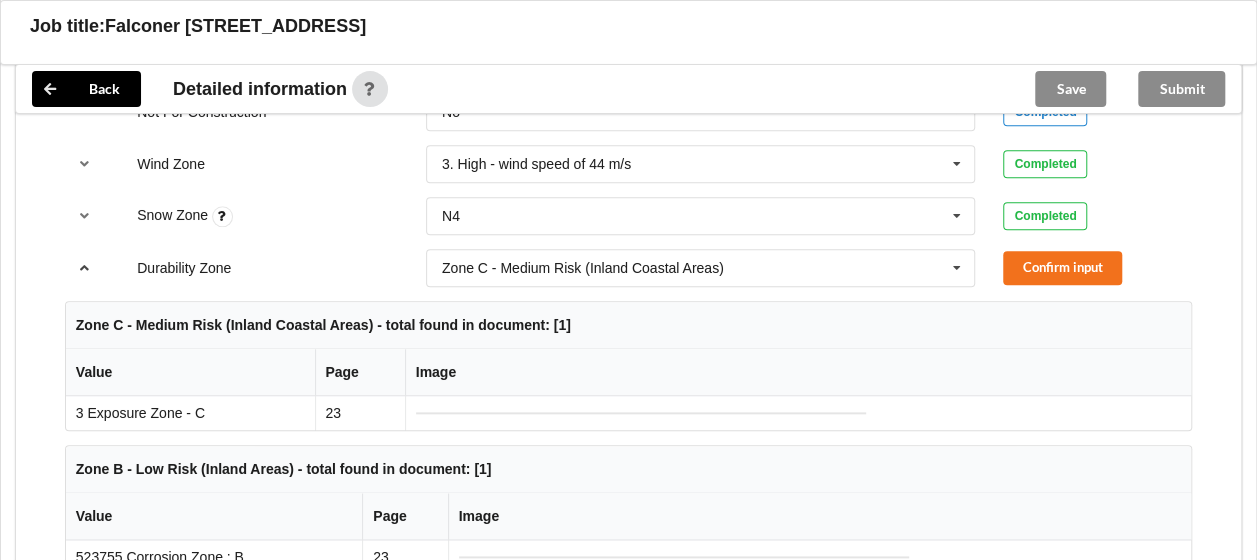 scroll, scrollTop: 945, scrollLeft: 0, axis: vertical 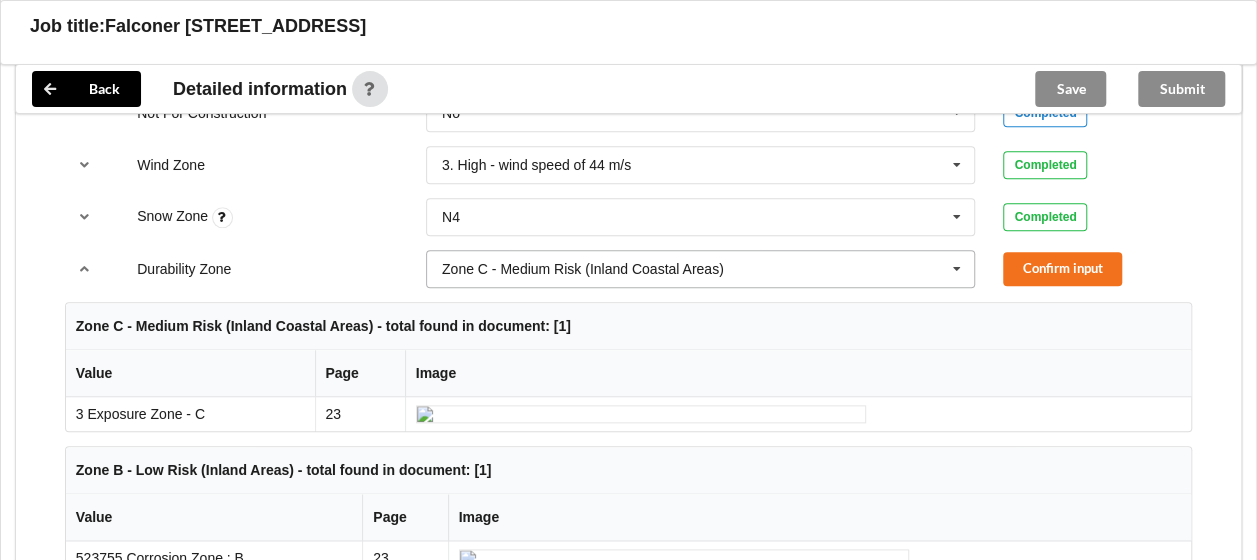 click at bounding box center (957, 269) 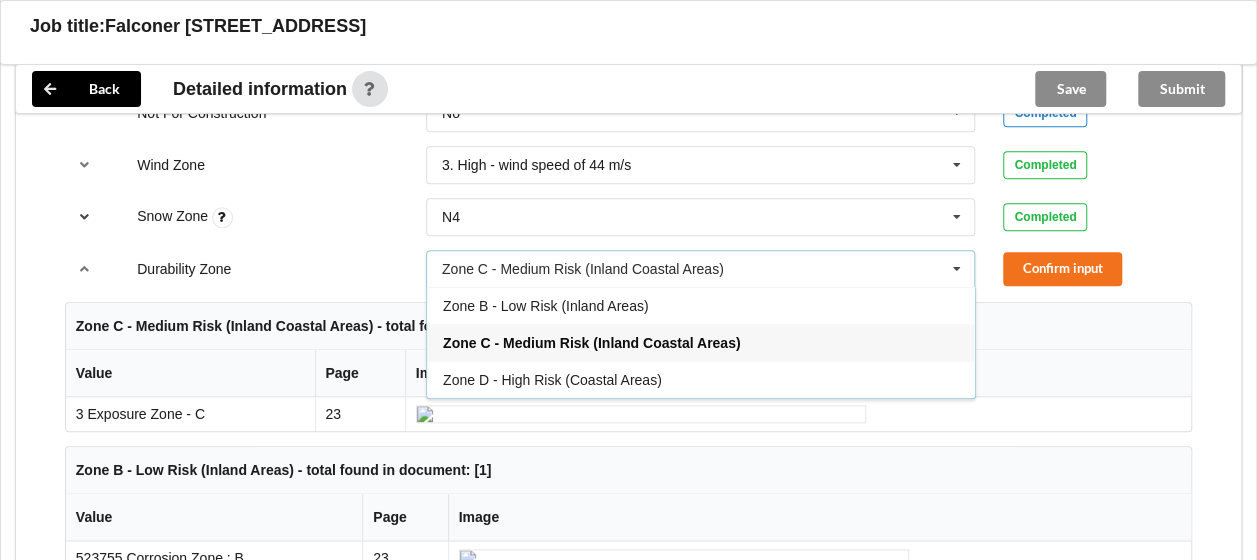 click at bounding box center (84, 216) 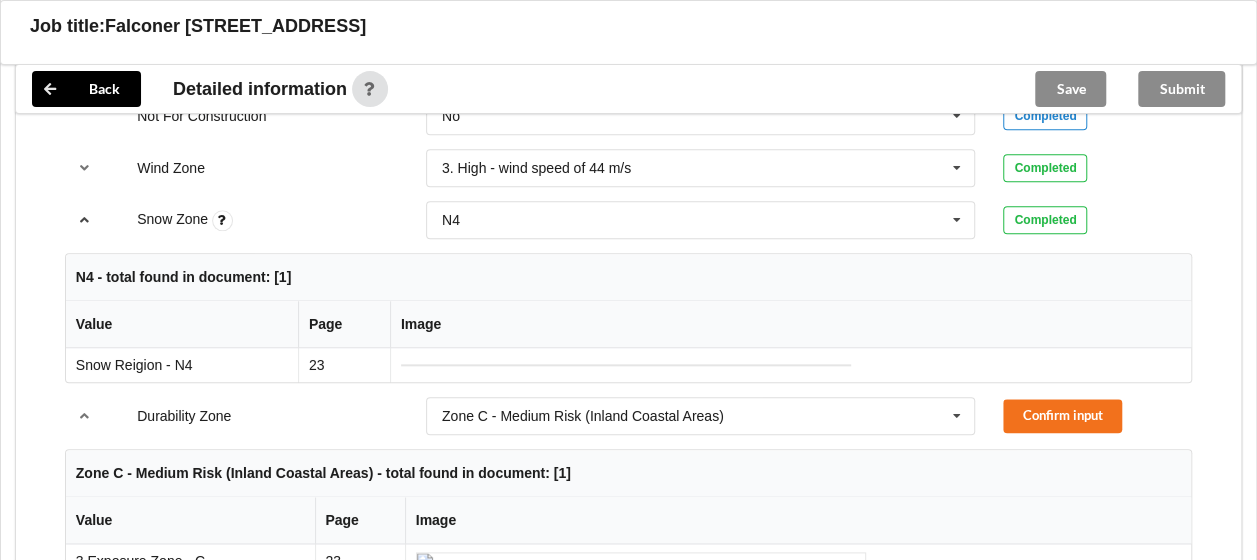 scroll, scrollTop: 940, scrollLeft: 0, axis: vertical 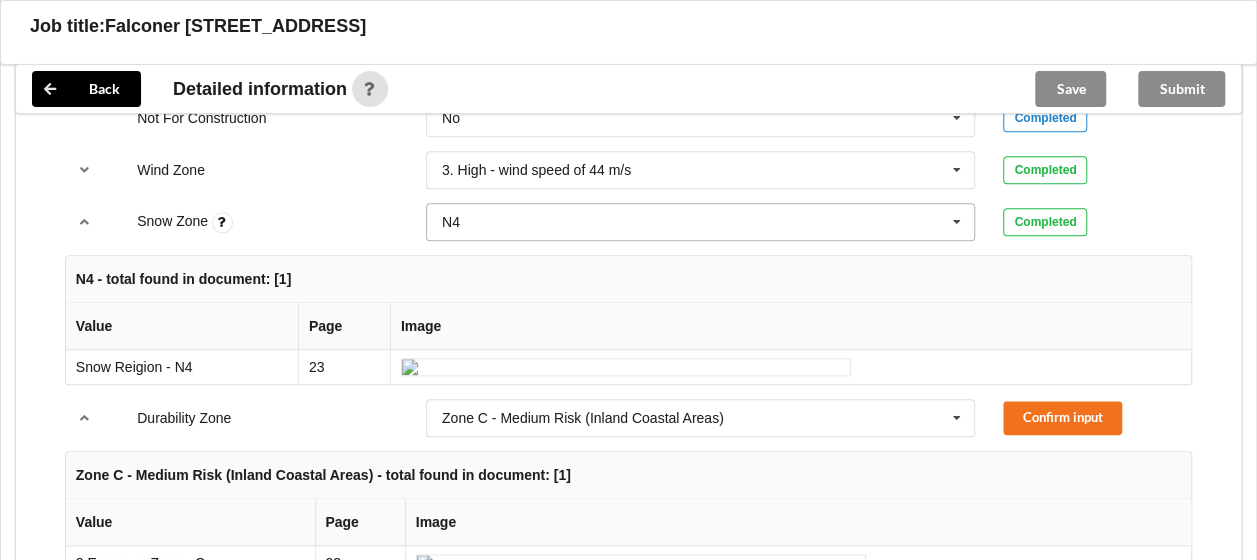 click at bounding box center (957, 222) 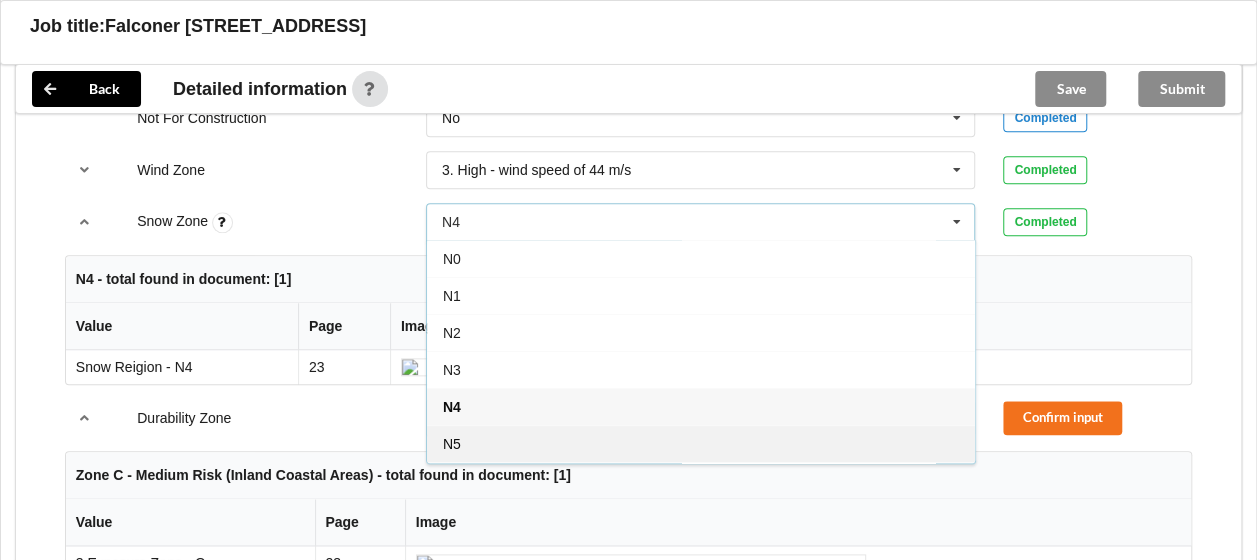 click on "N5" at bounding box center (701, 443) 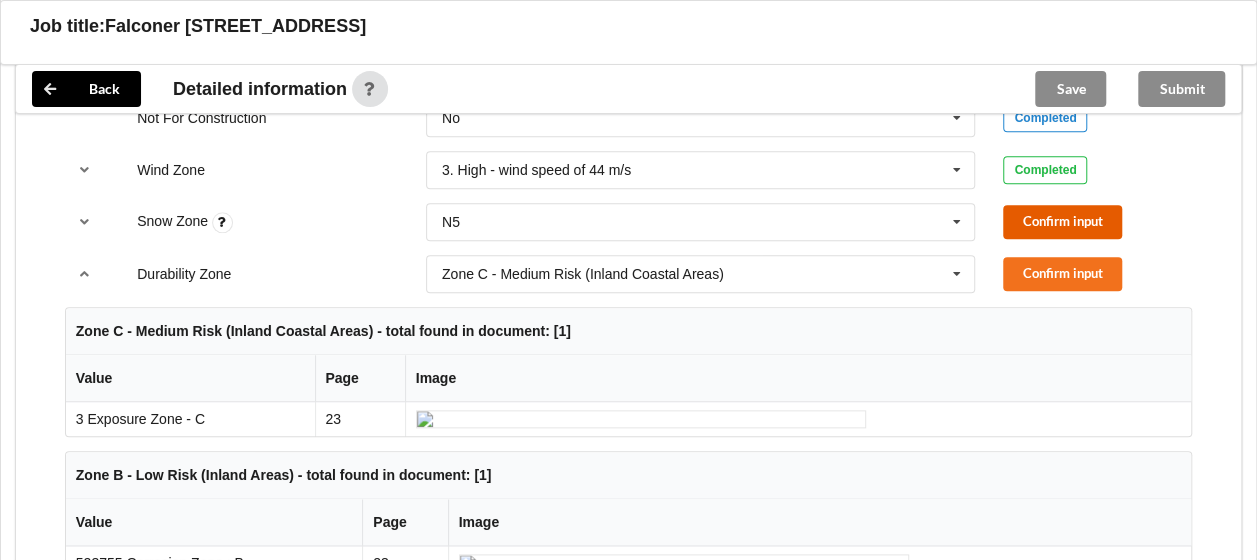 click on "Confirm input" at bounding box center (1062, 221) 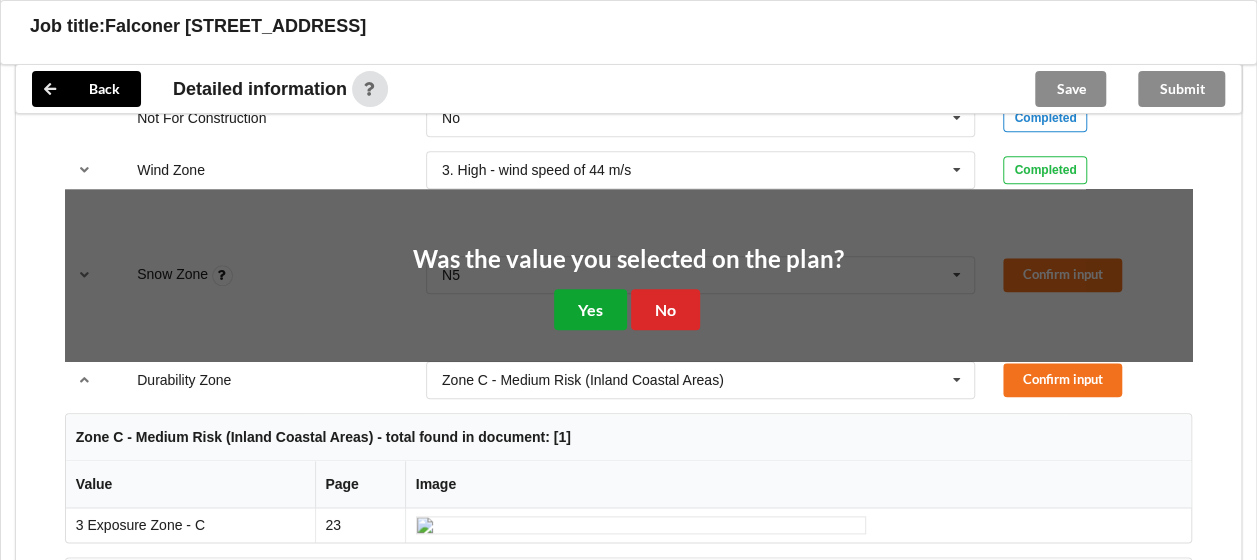 click on "Yes" at bounding box center (590, 309) 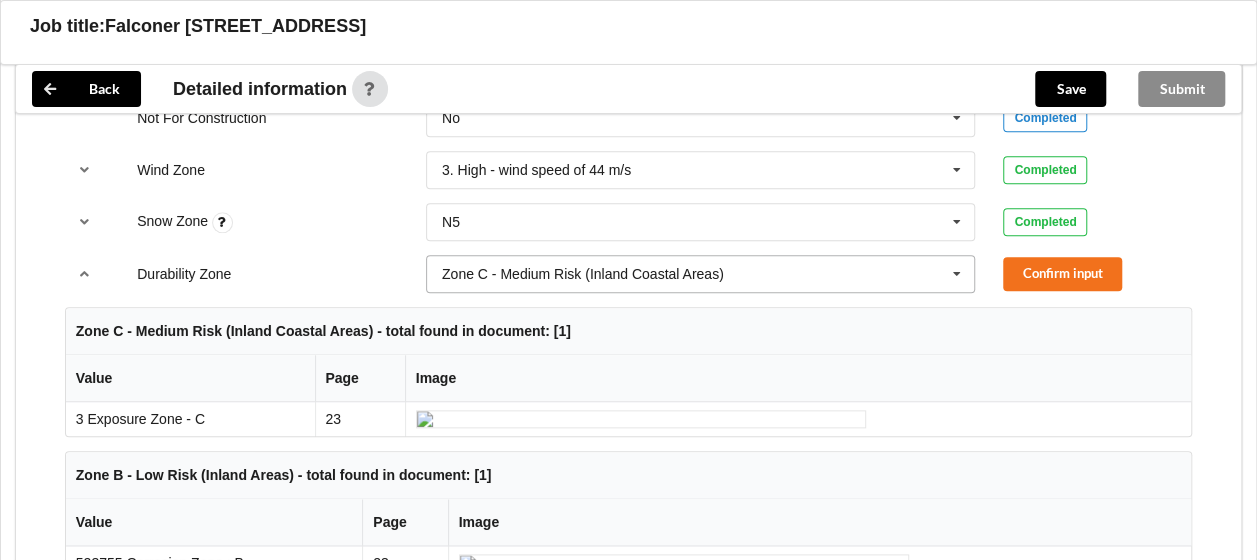 click at bounding box center [957, 274] 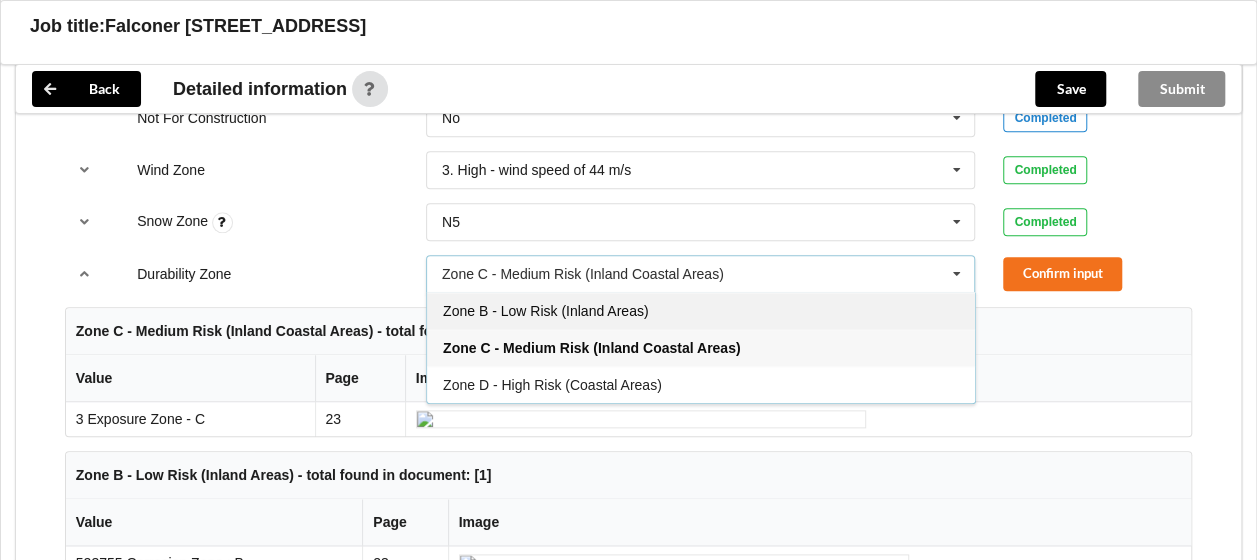 click on "Zone B - Low Risk (Inland Areas)" at bounding box center [545, 311] 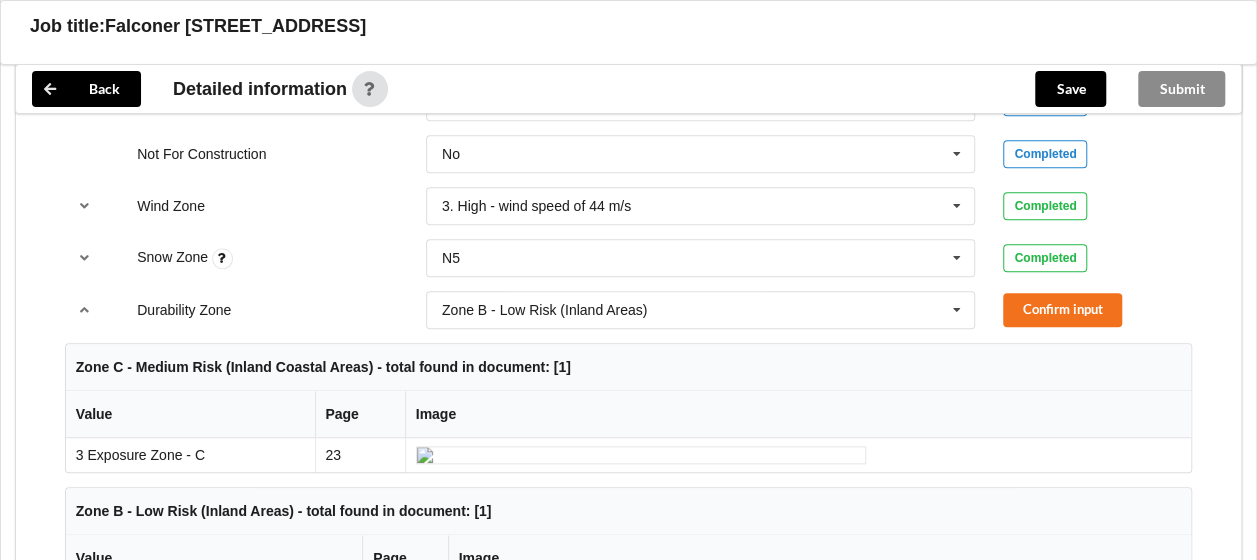 scroll, scrollTop: 891, scrollLeft: 0, axis: vertical 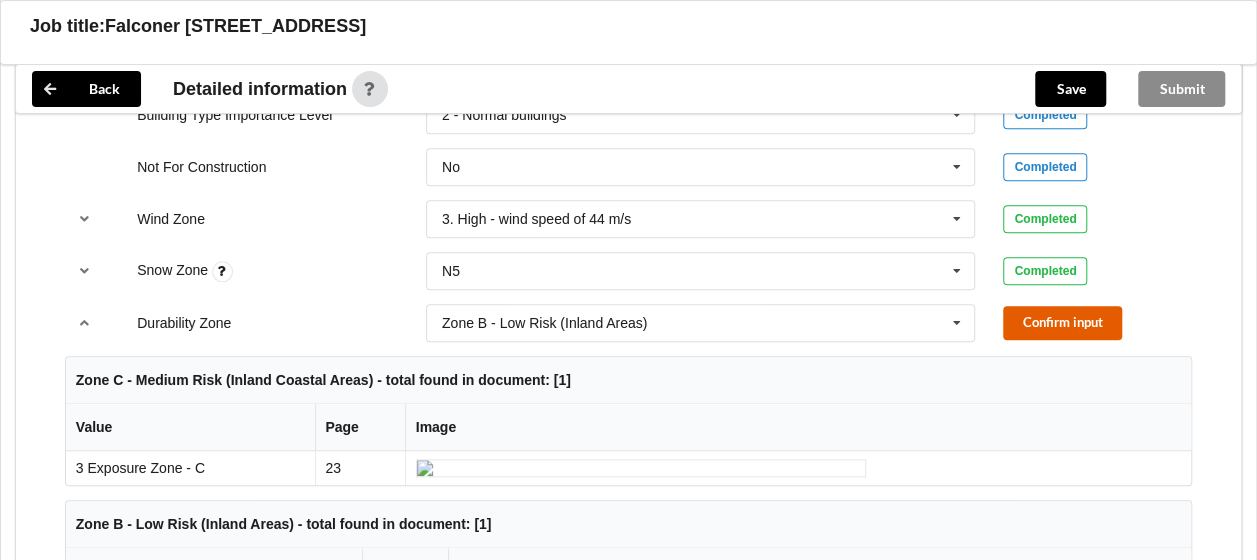 click on "Confirm input" at bounding box center (1062, 322) 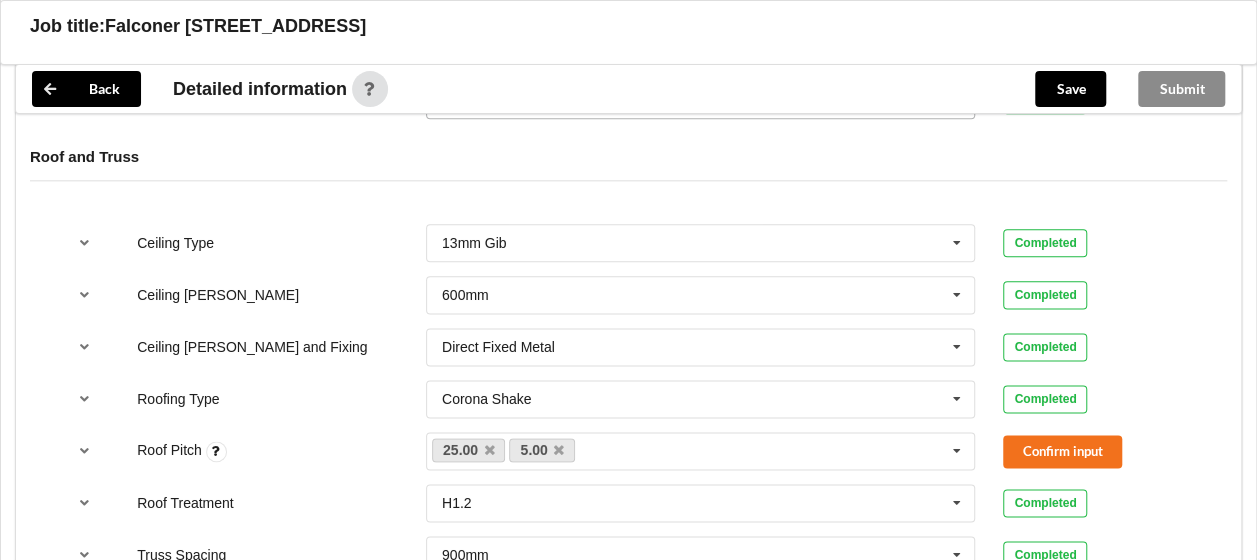scroll, scrollTop: 1117, scrollLeft: 0, axis: vertical 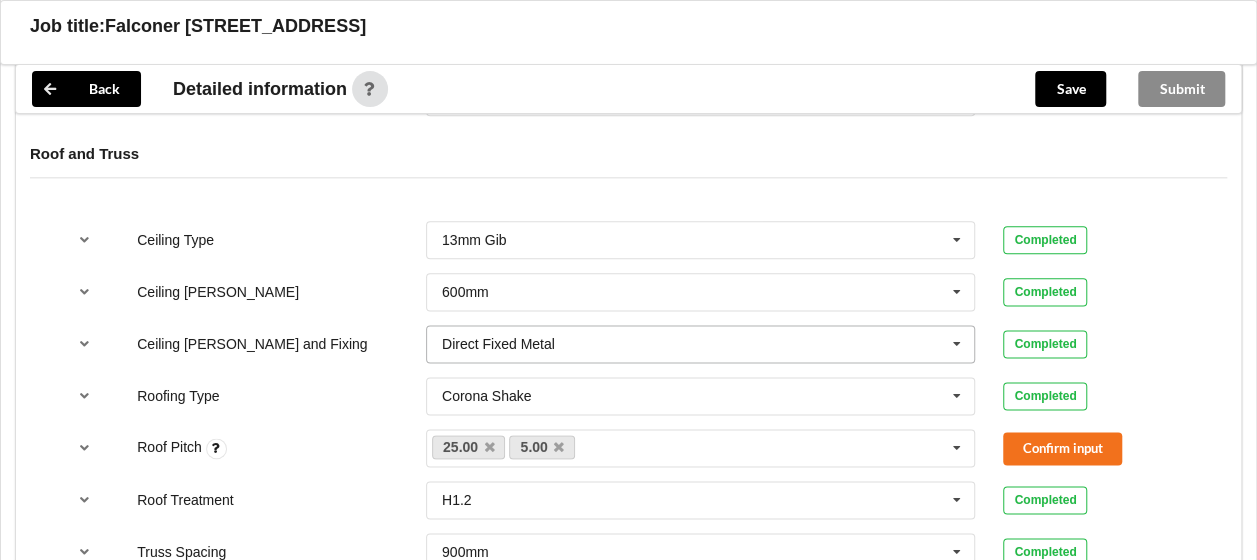 click at bounding box center (957, 344) 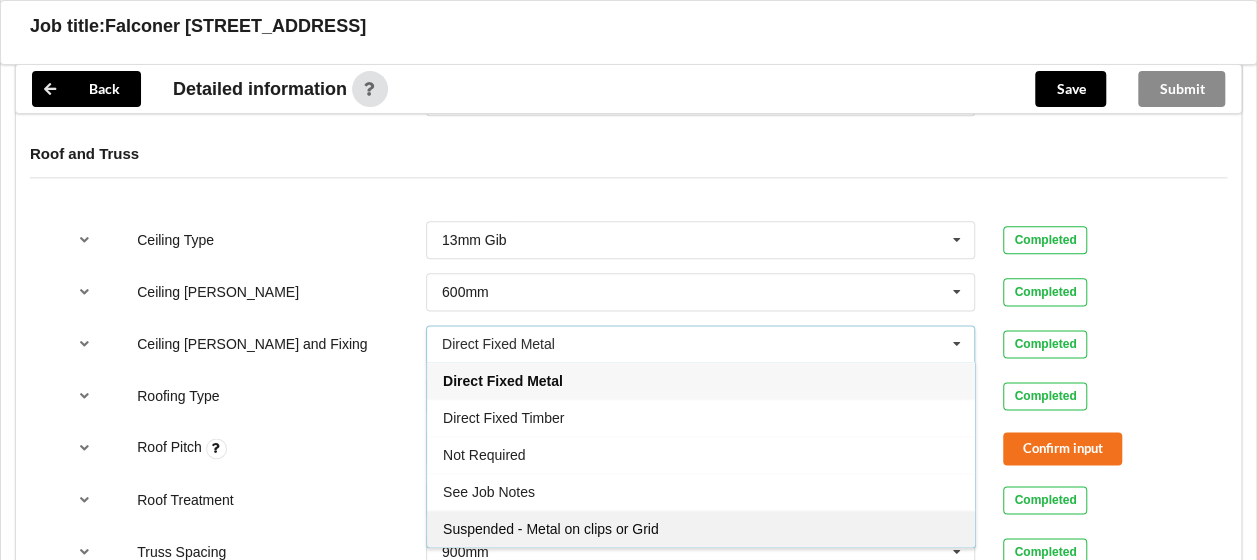 click on "Suspended - Metal on clips or Grid" at bounding box center [701, 528] 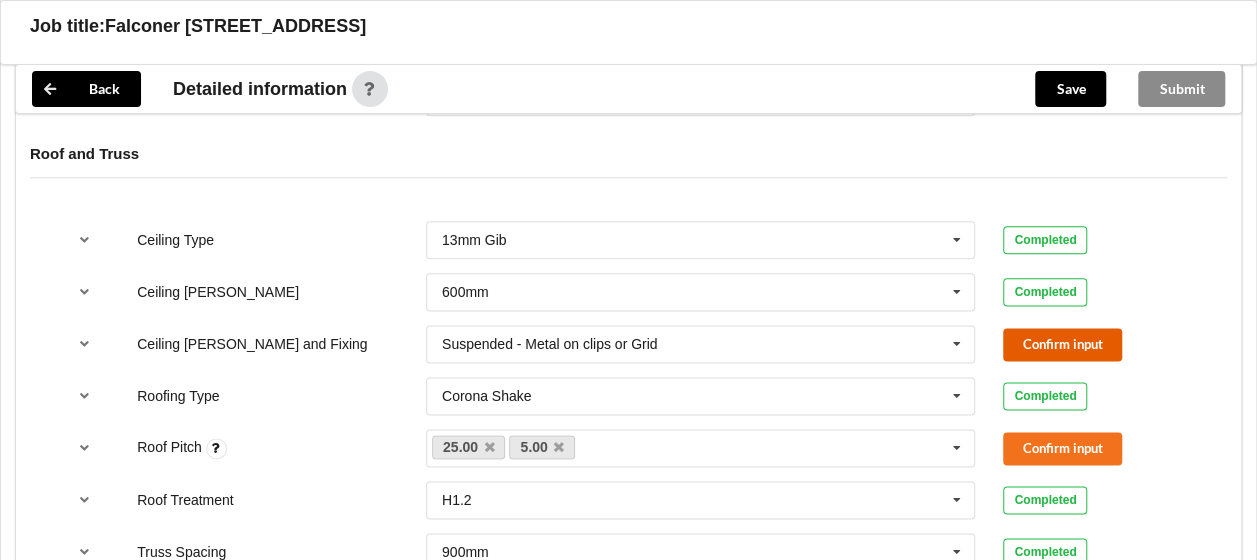 click on "Confirm input" at bounding box center (1062, 344) 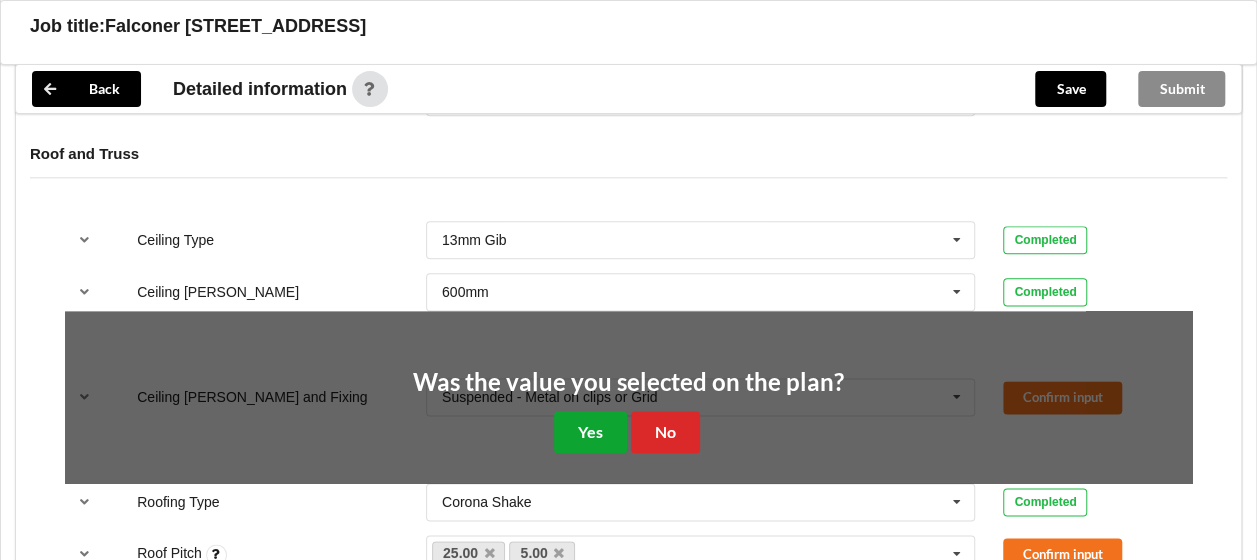click on "Yes" at bounding box center [590, 431] 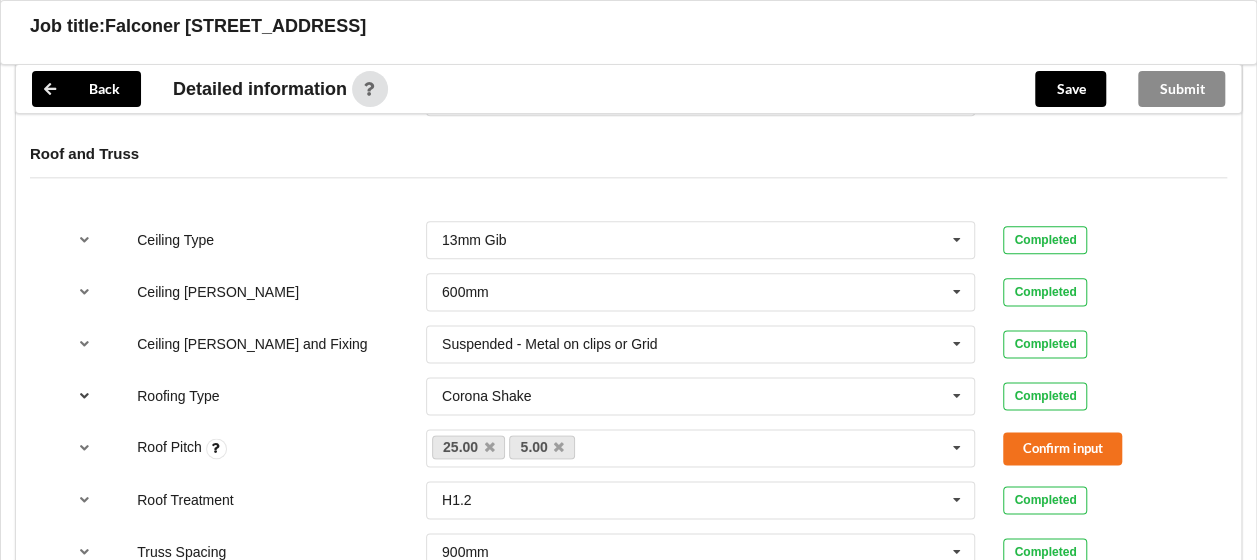 click at bounding box center [84, 395] 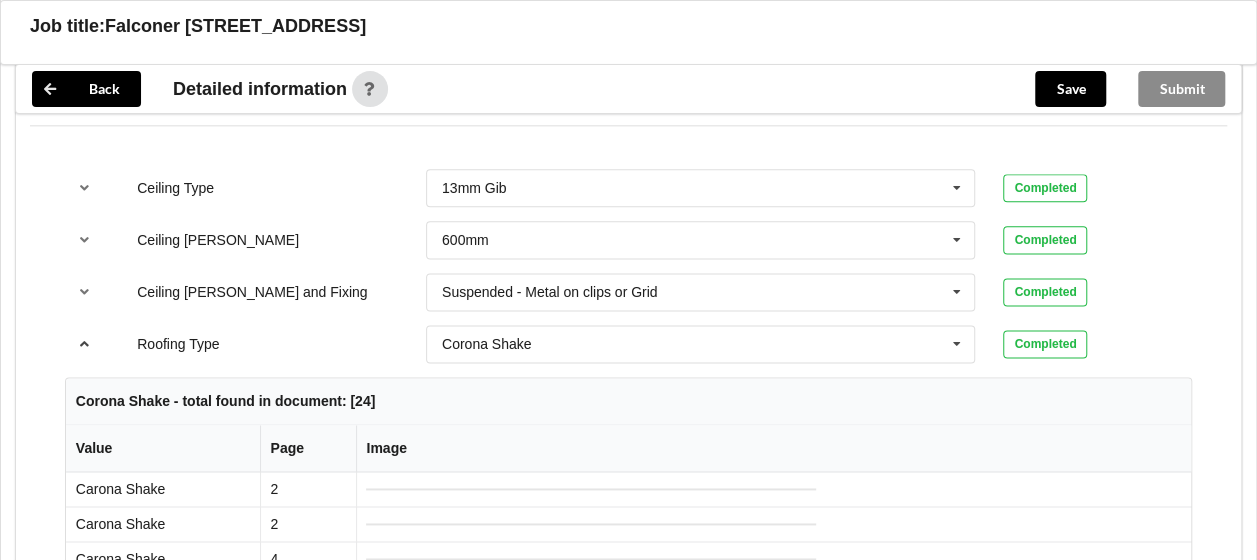 scroll, scrollTop: 1168, scrollLeft: 0, axis: vertical 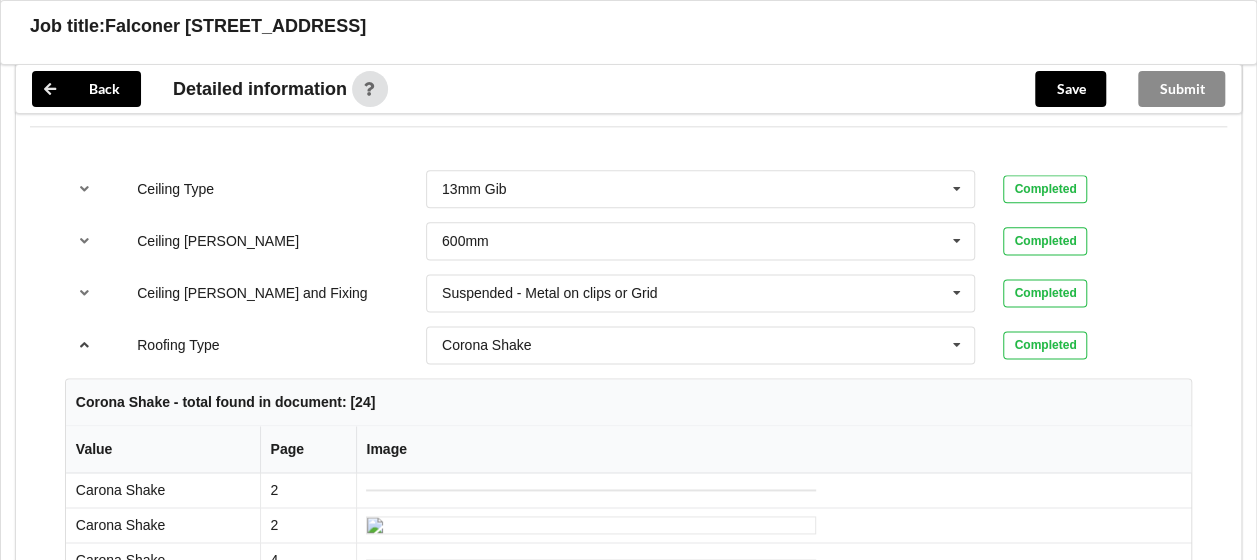 click at bounding box center (84, 344) 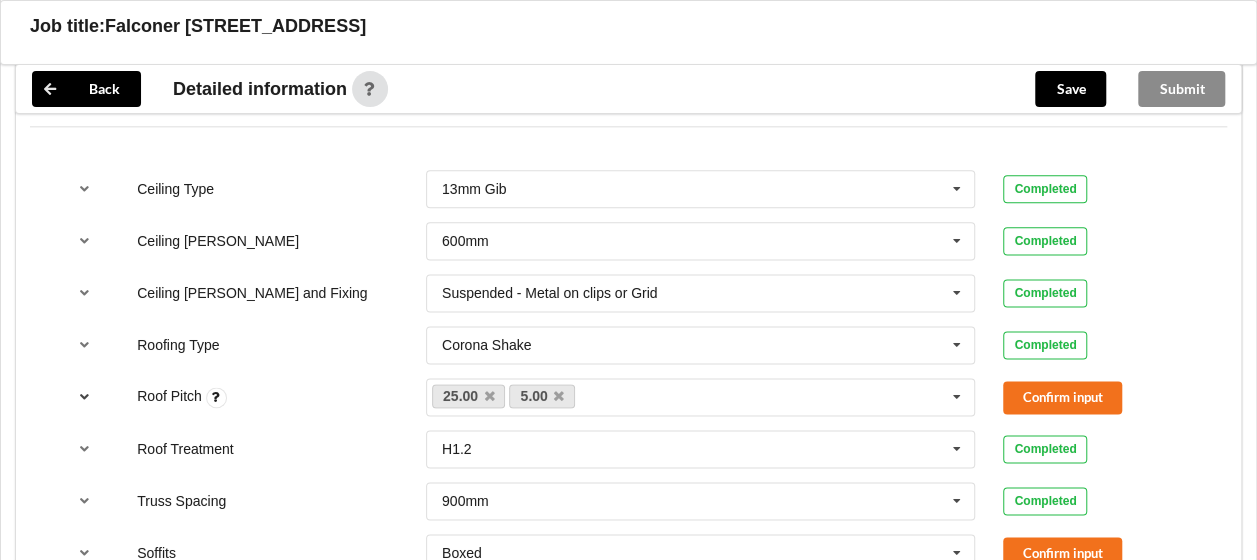 click at bounding box center (84, 396) 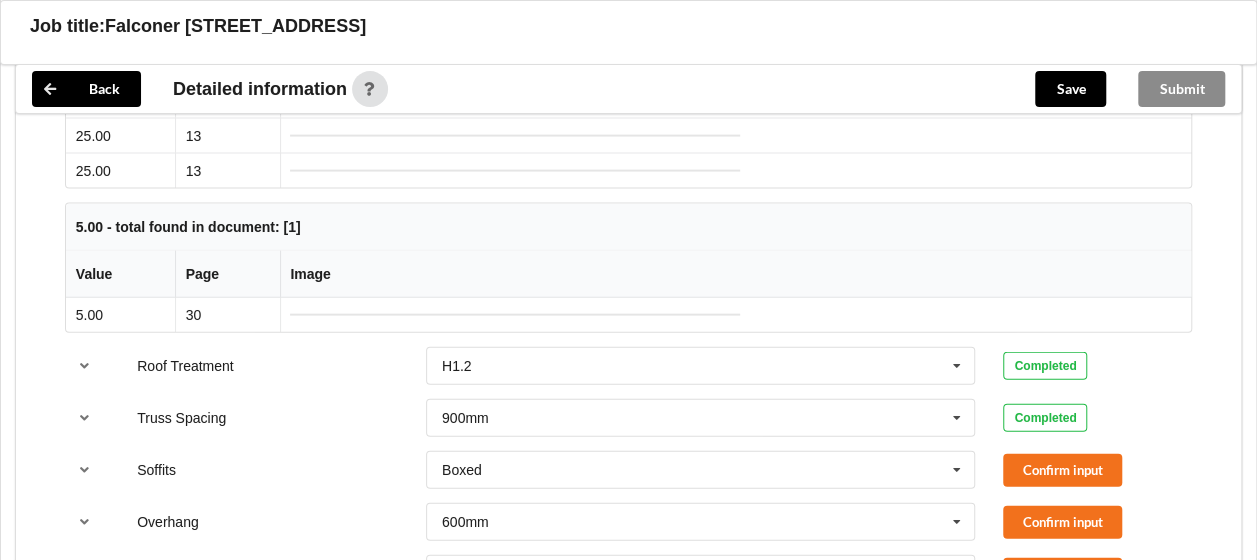 scroll, scrollTop: 2138, scrollLeft: 0, axis: vertical 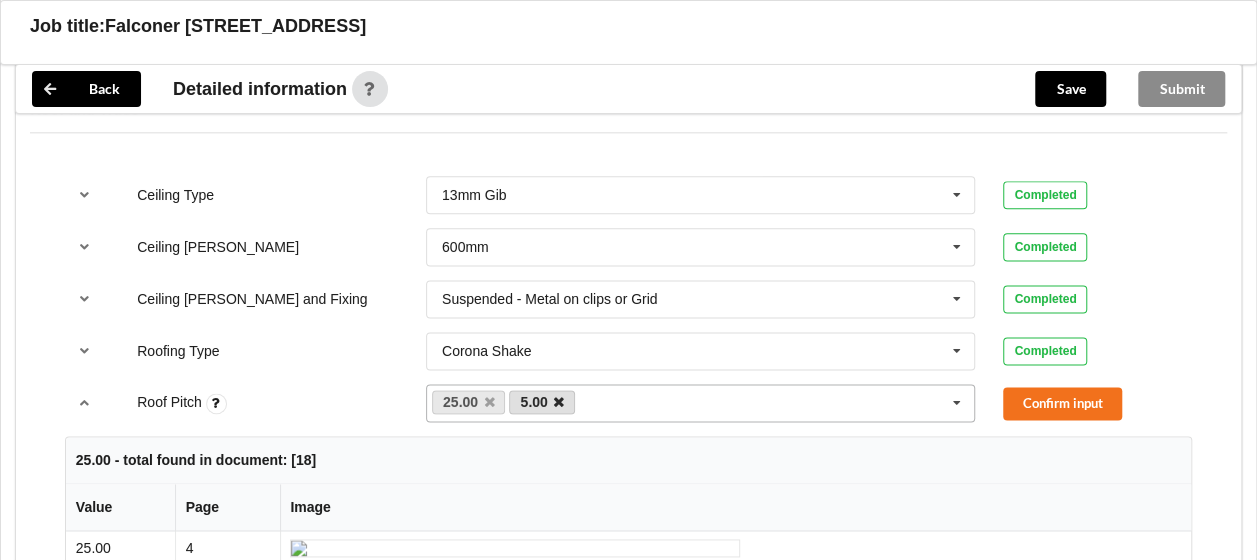 click at bounding box center [559, 402] 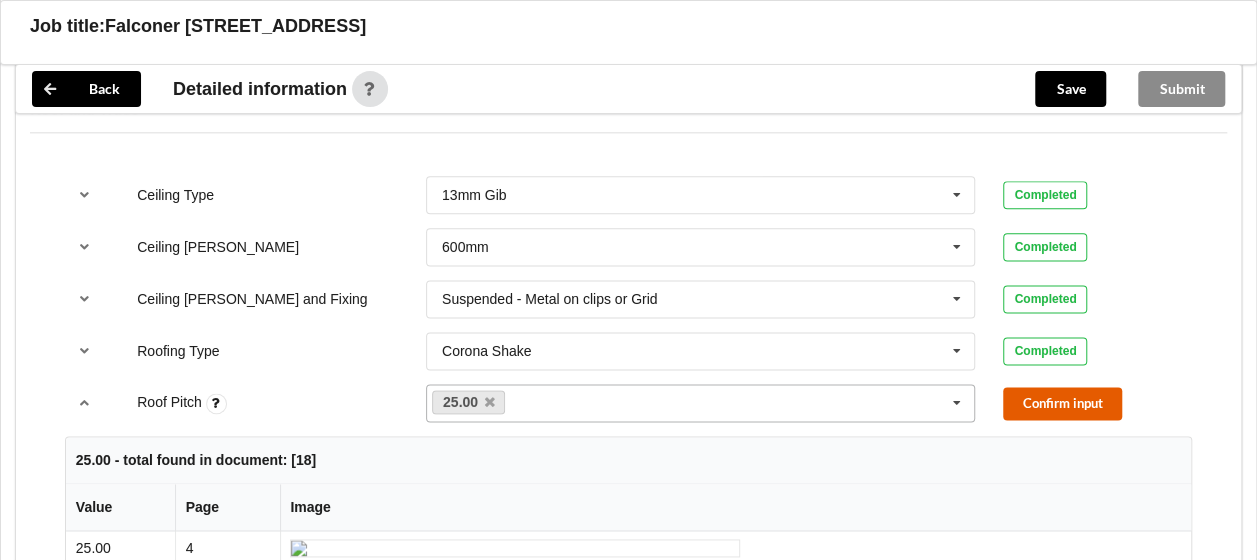 click on "Confirm input" at bounding box center [1062, 403] 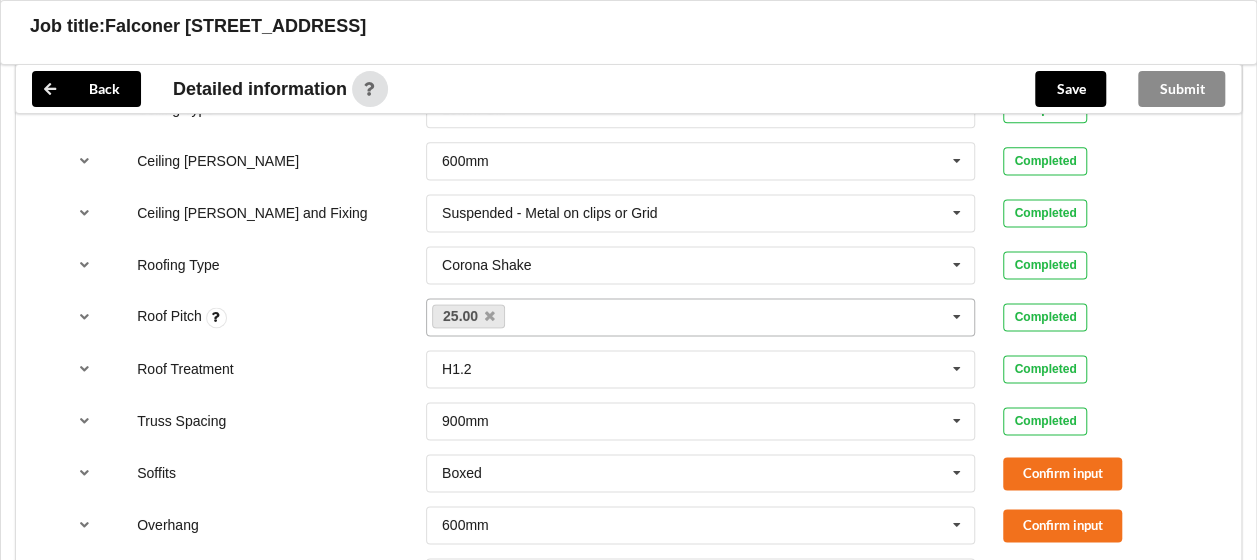 scroll, scrollTop: 1249, scrollLeft: 0, axis: vertical 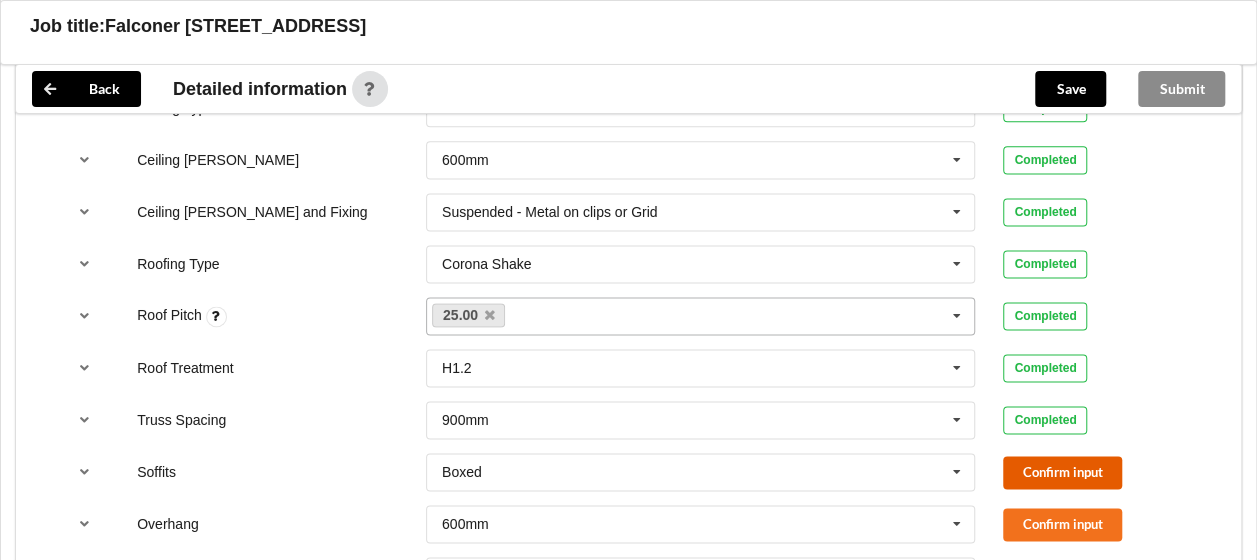 click on "Confirm input" at bounding box center [1062, 472] 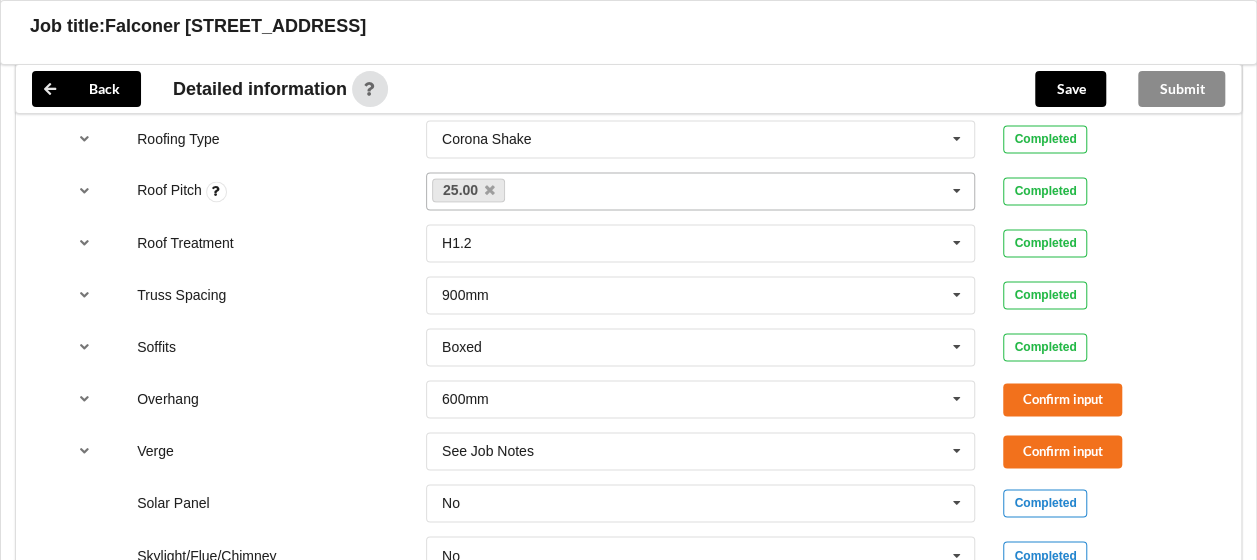 scroll, scrollTop: 1375, scrollLeft: 0, axis: vertical 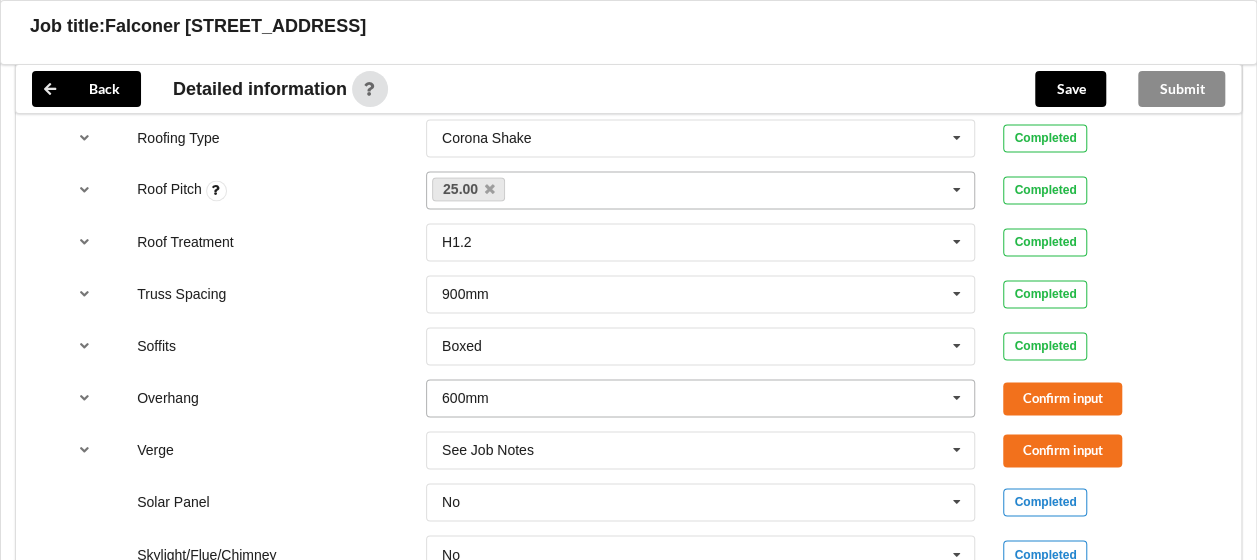 click at bounding box center [957, 398] 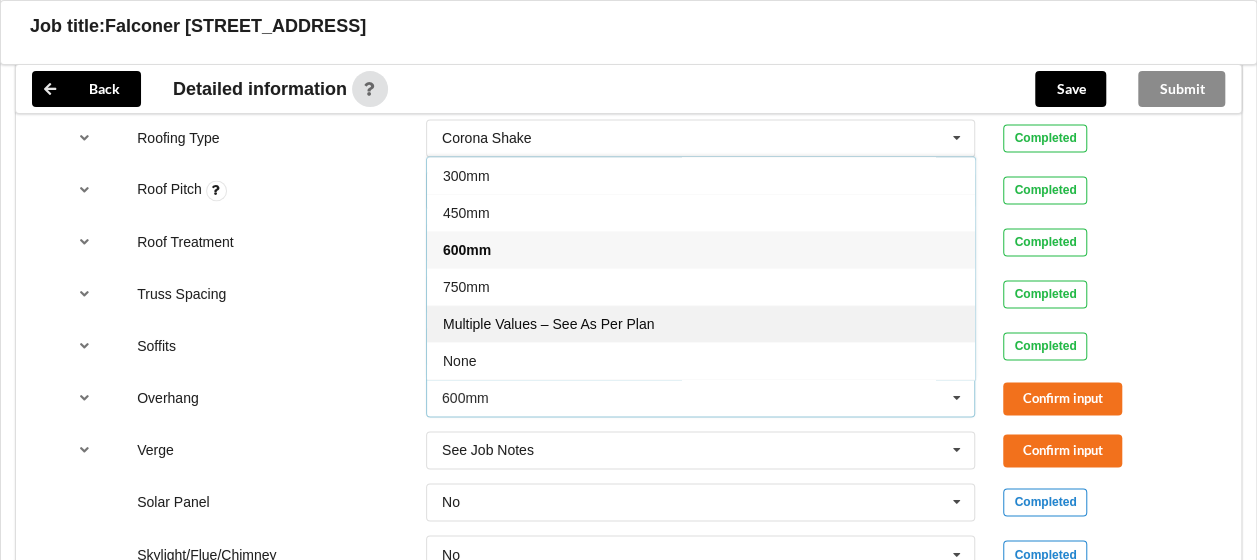 click on "Multiple Values – See As Per Plan" at bounding box center [548, 324] 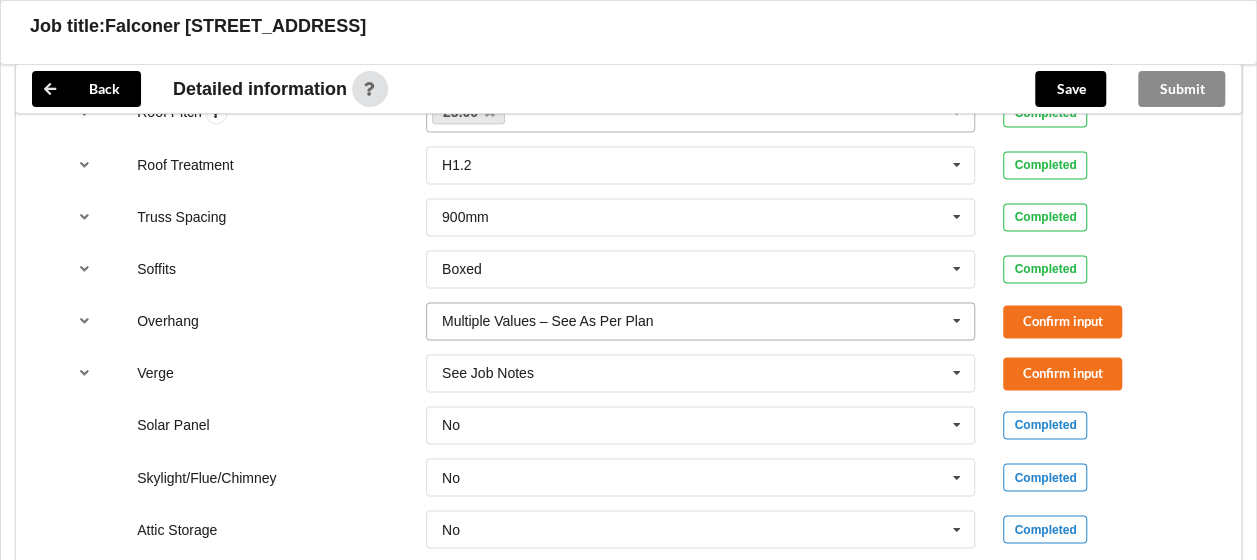 scroll, scrollTop: 1453, scrollLeft: 0, axis: vertical 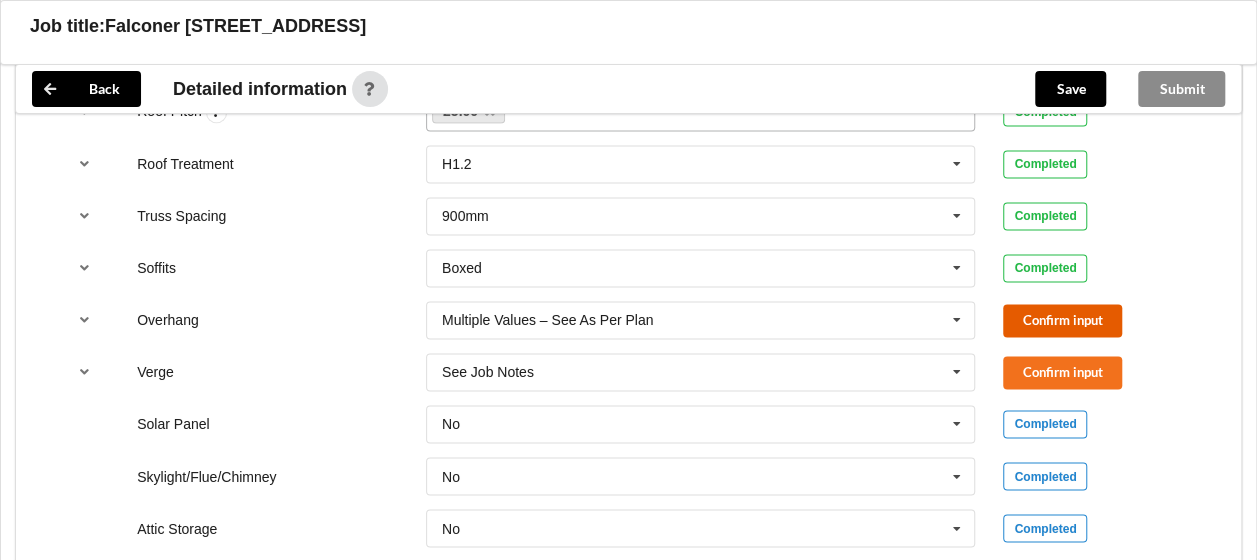 click on "Confirm input" at bounding box center (1062, 320) 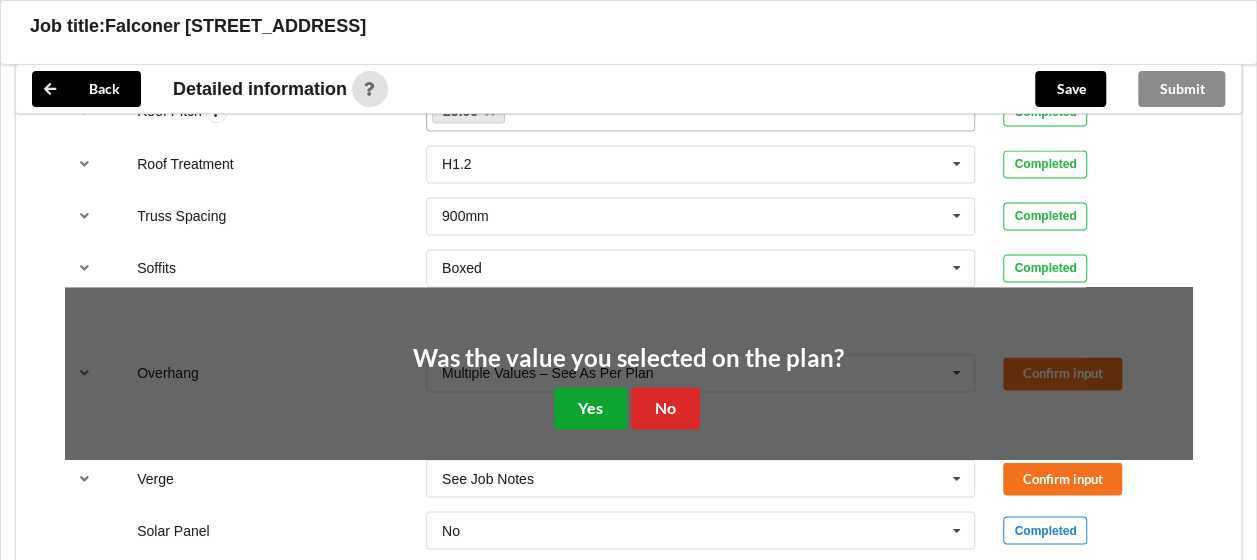 click on "Yes" at bounding box center [590, 407] 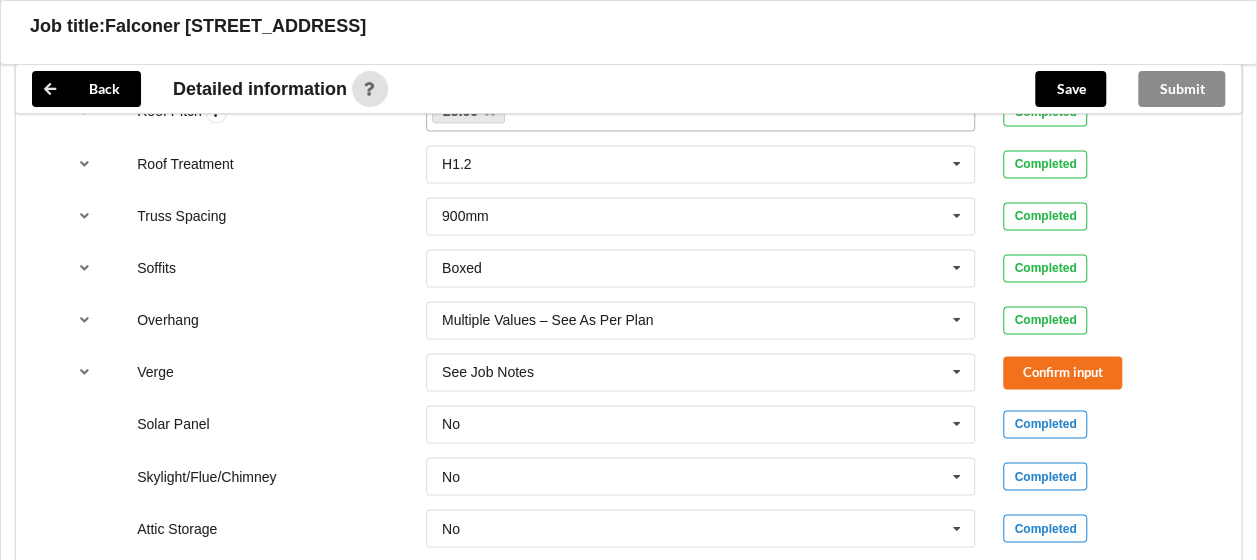 click on "Verge   See Job Notes See Job Notes 300mm 450mm 600mm 750mm Multiple Values – See As Per Plan No Verge Confirm input" at bounding box center [628, 372] 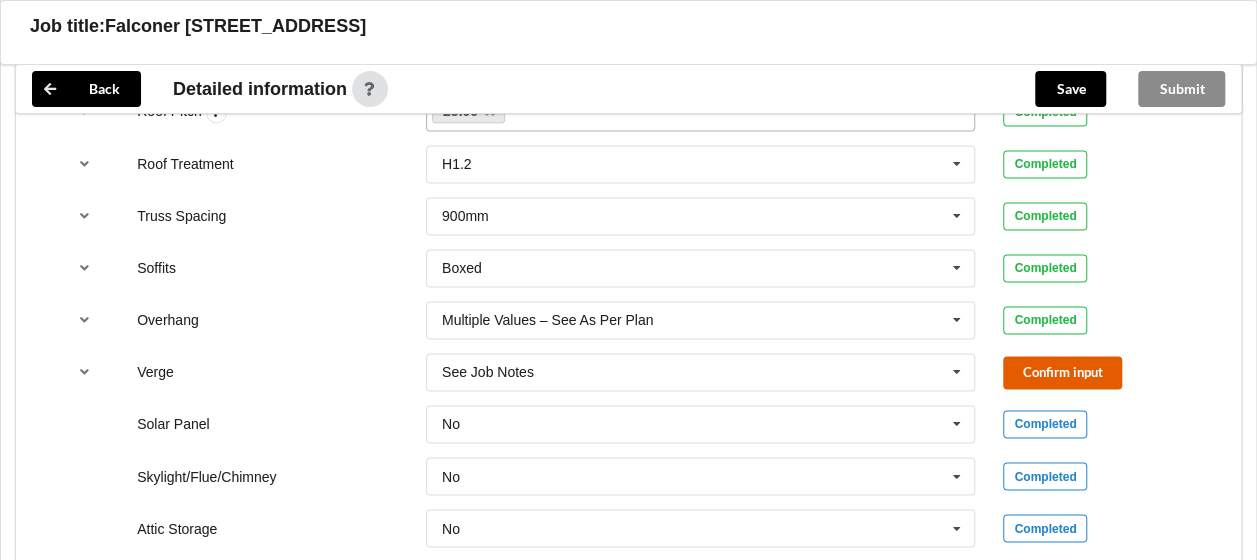 click on "Confirm input" at bounding box center [1062, 372] 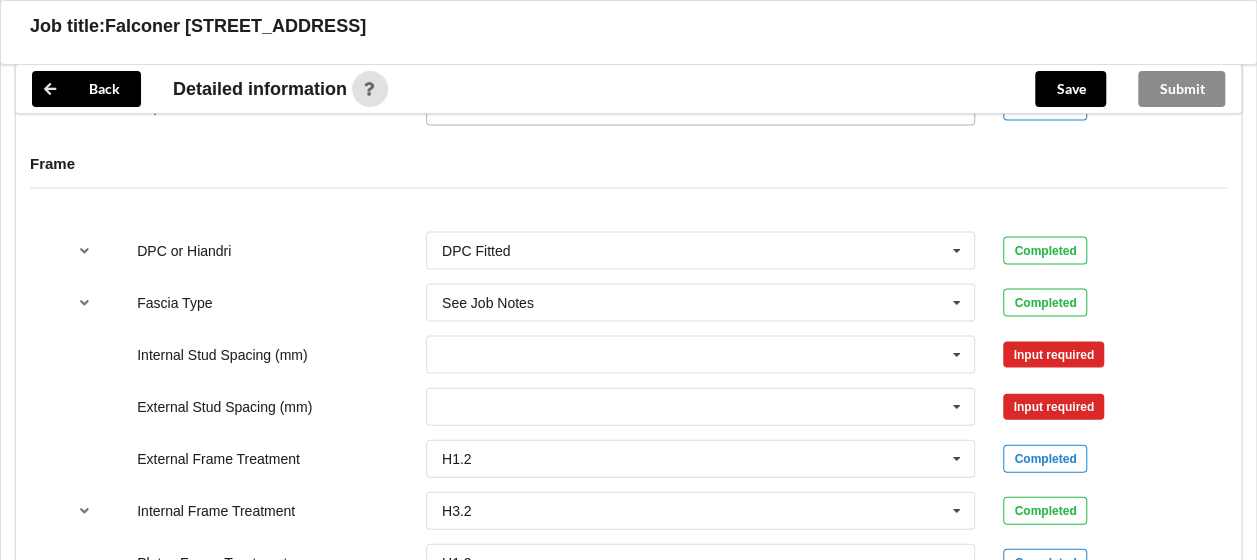 scroll, scrollTop: 1980, scrollLeft: 0, axis: vertical 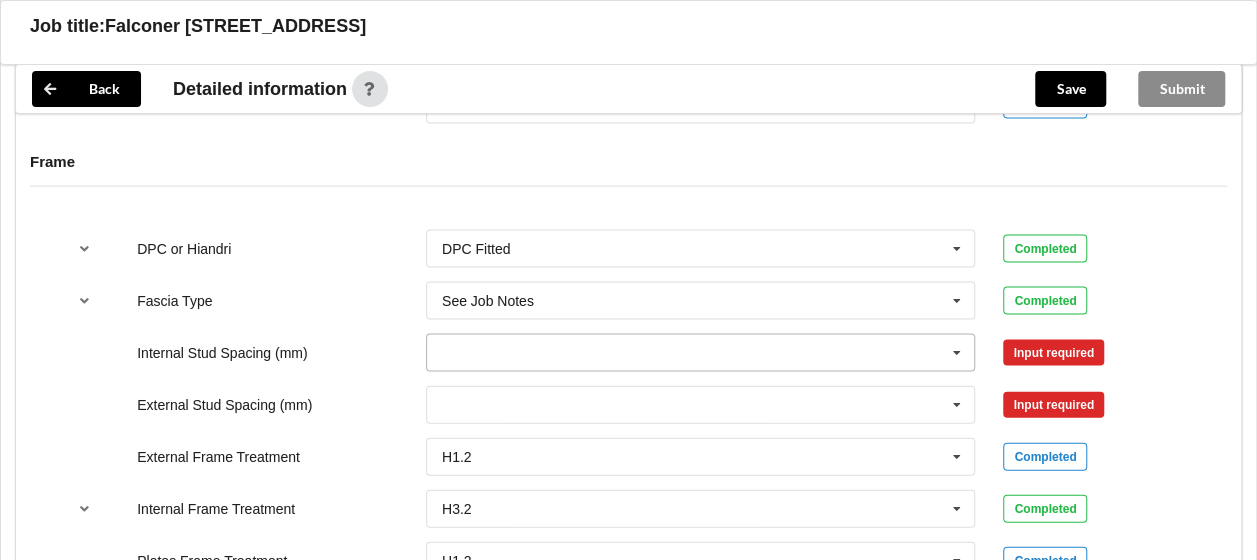 click at bounding box center (957, 353) 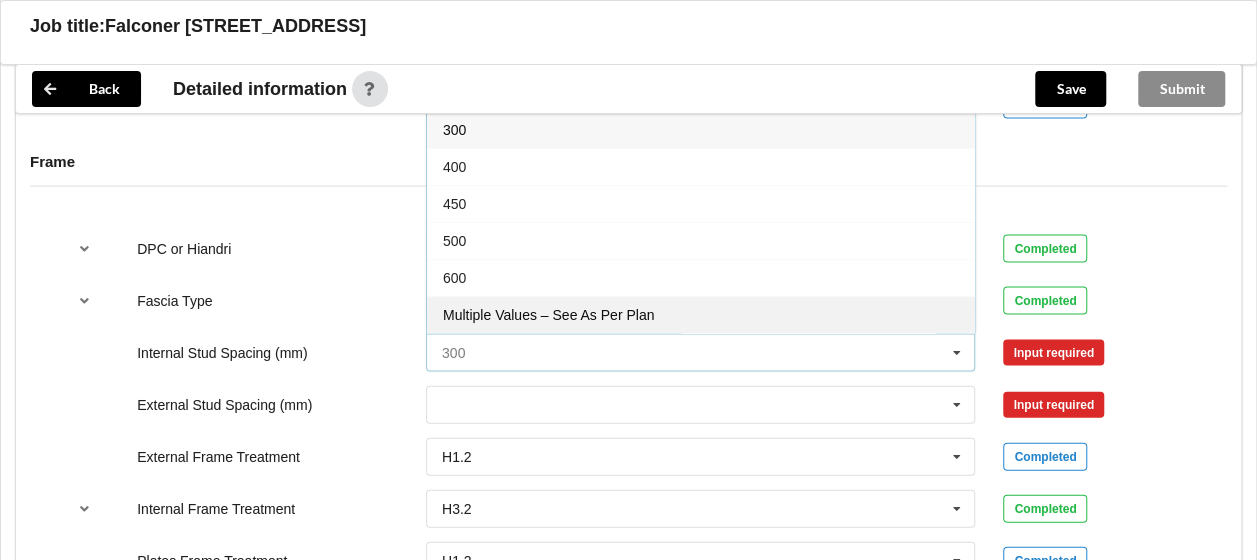 scroll, scrollTop: 69, scrollLeft: 0, axis: vertical 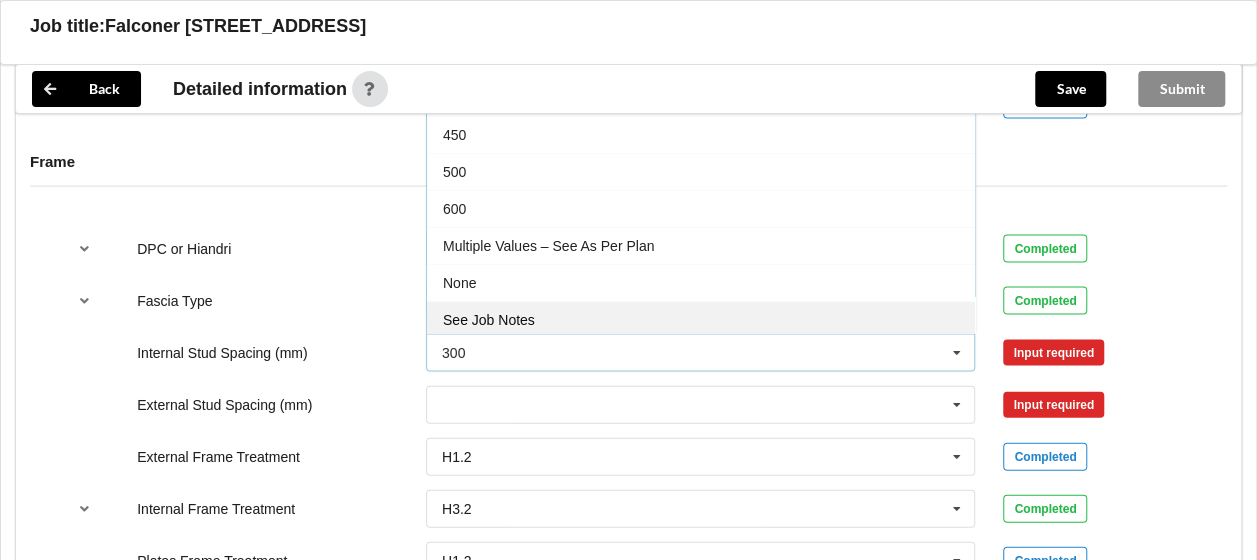 click on "See Job Notes" at bounding box center [701, 319] 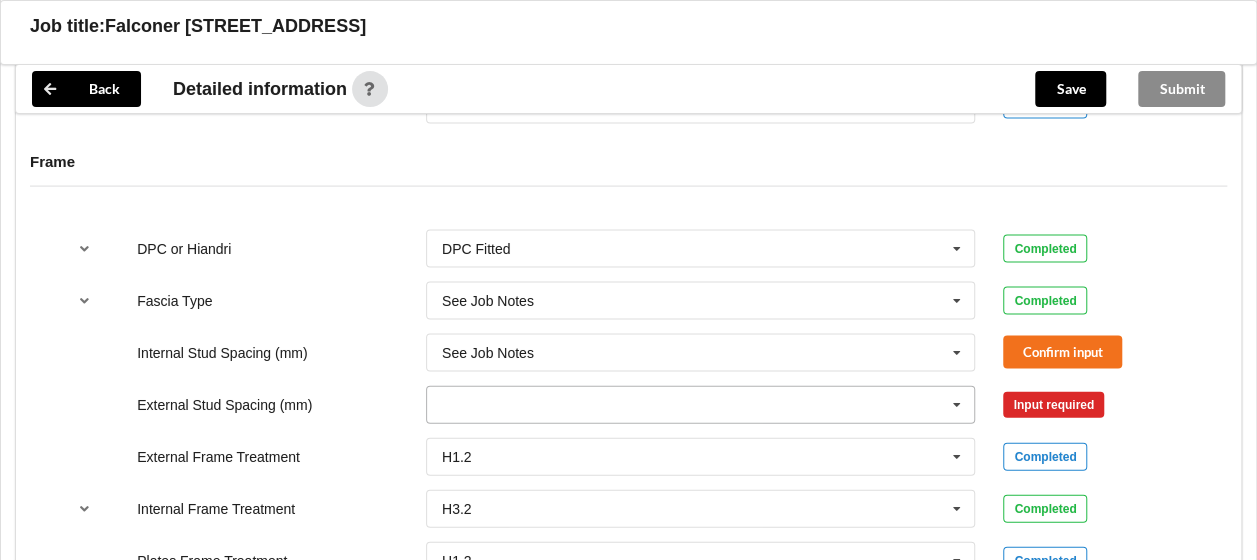 click at bounding box center (957, 405) 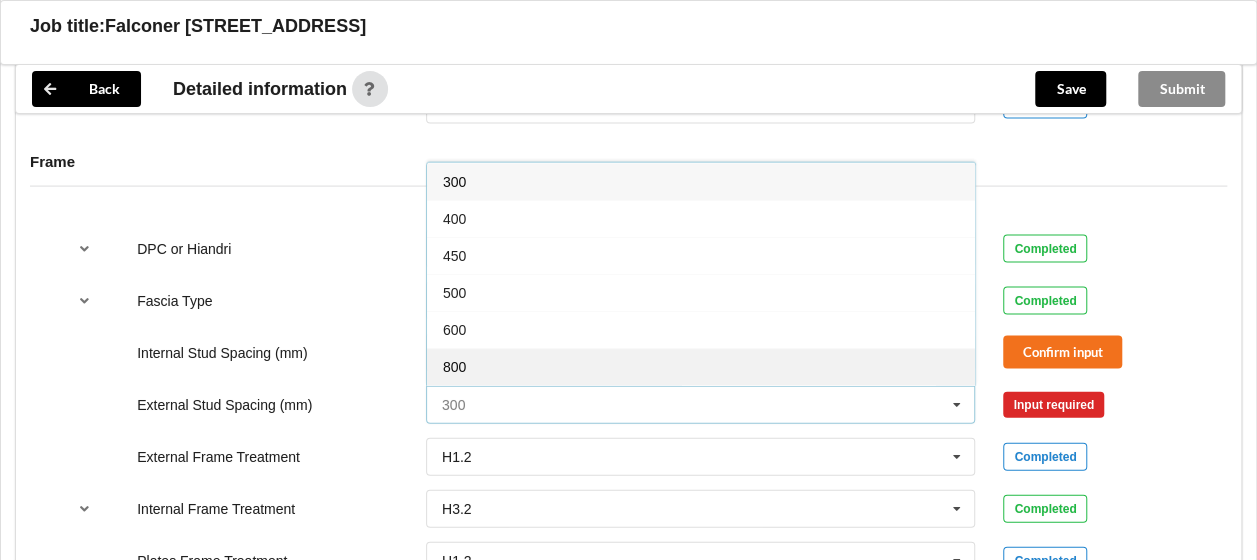 scroll, scrollTop: 106, scrollLeft: 0, axis: vertical 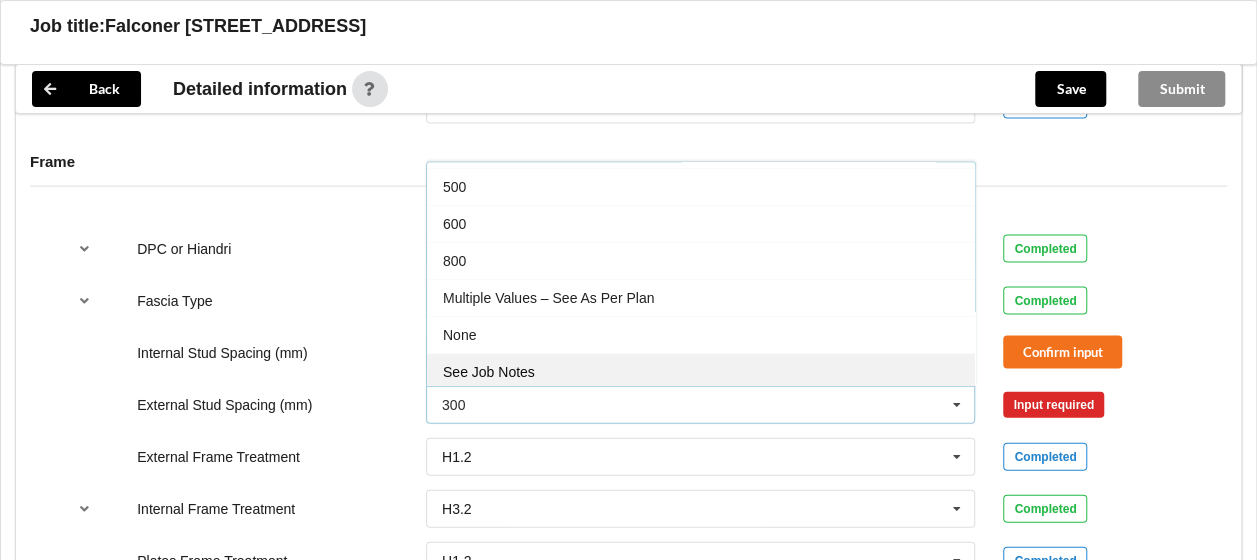 click on "See Job Notes" at bounding box center (701, 371) 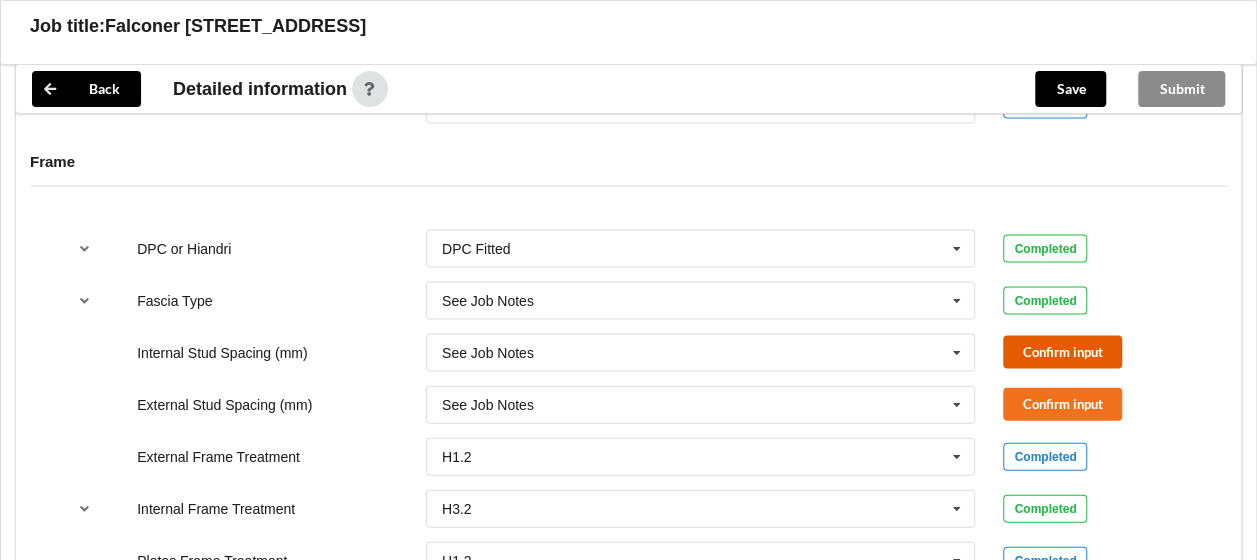 click on "Confirm input" at bounding box center (1062, 352) 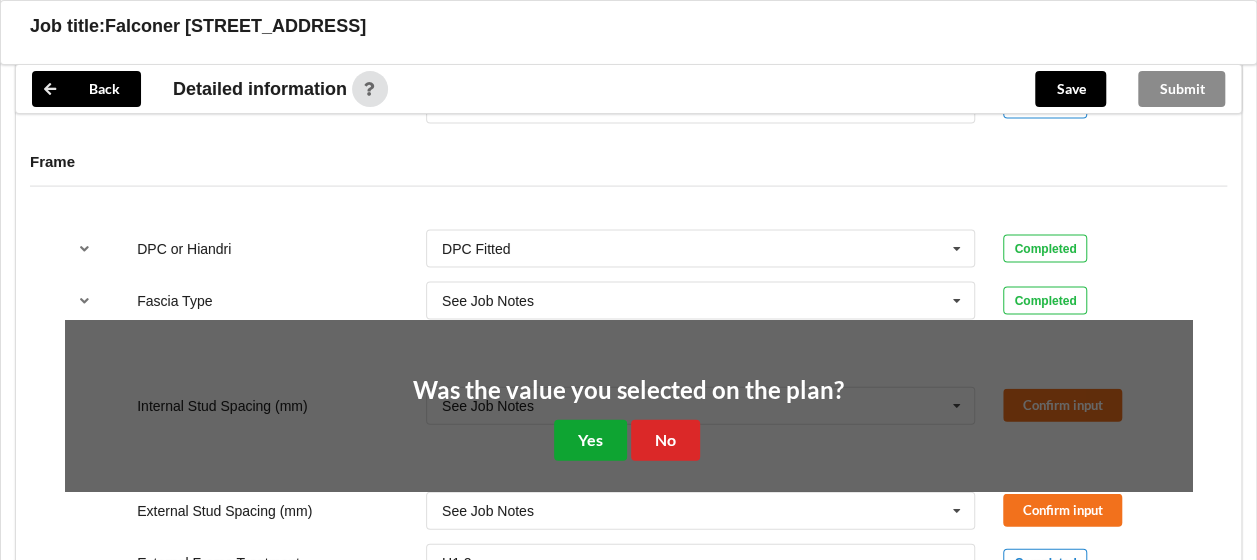 click on "Yes" at bounding box center (590, 440) 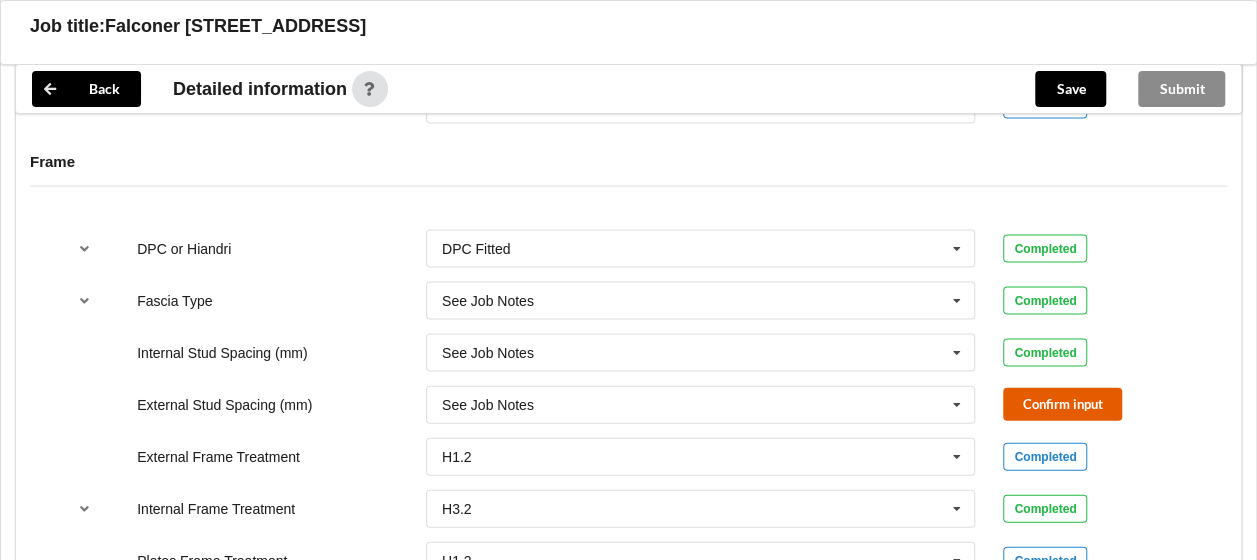 click on "Confirm input" at bounding box center (1062, 404) 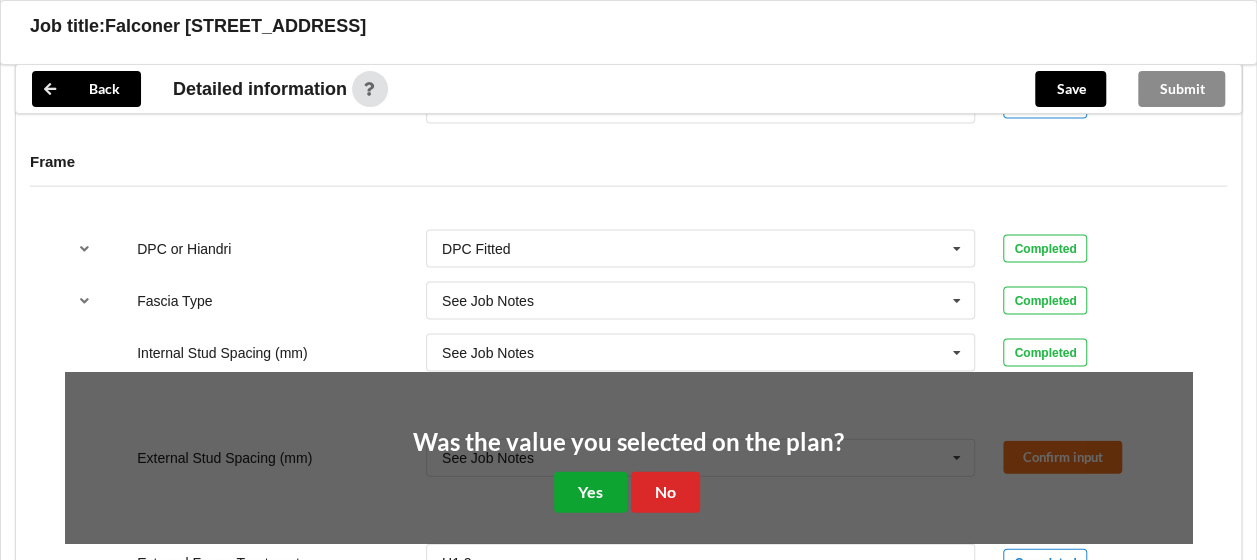 click on "Yes" at bounding box center (590, 492) 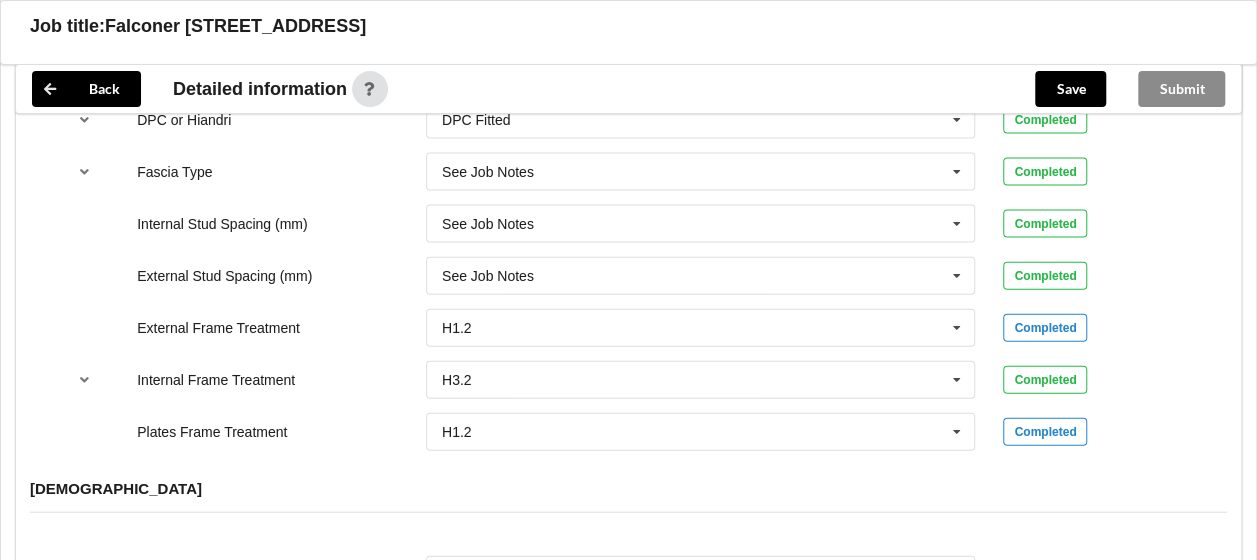 scroll, scrollTop: 2112, scrollLeft: 0, axis: vertical 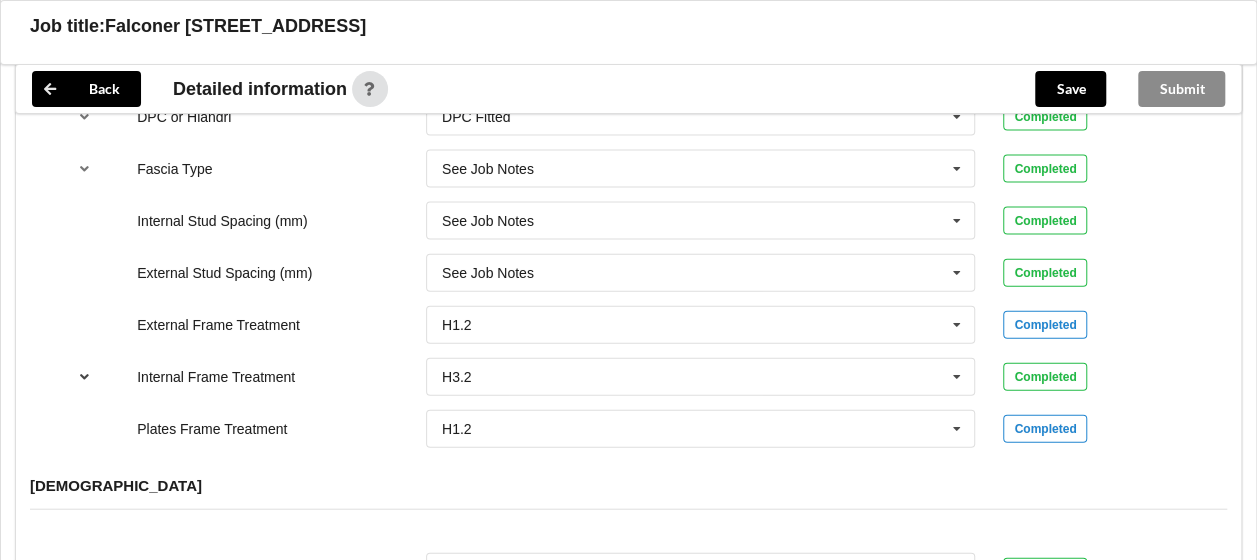 click at bounding box center [84, 376] 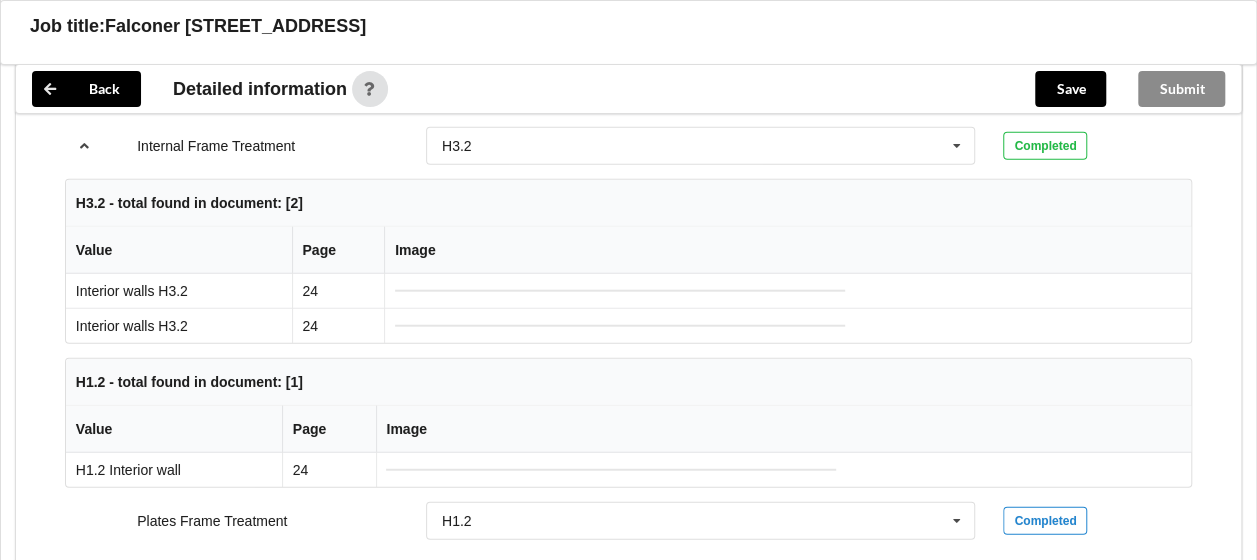 scroll, scrollTop: 2344, scrollLeft: 0, axis: vertical 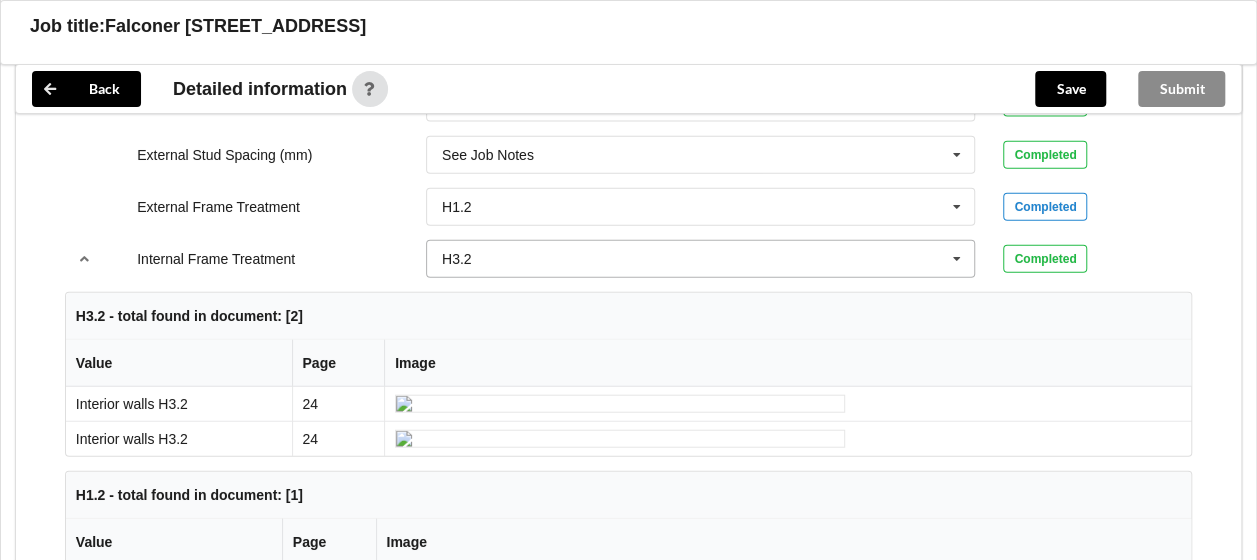 click at bounding box center [957, 259] 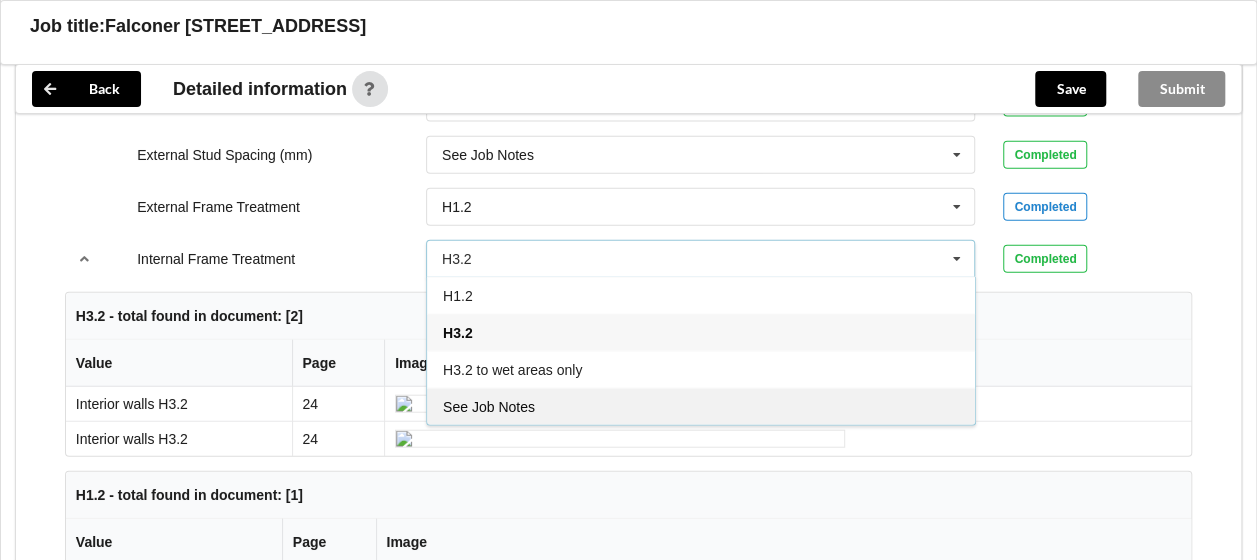 click on "See Job Notes" at bounding box center (701, 406) 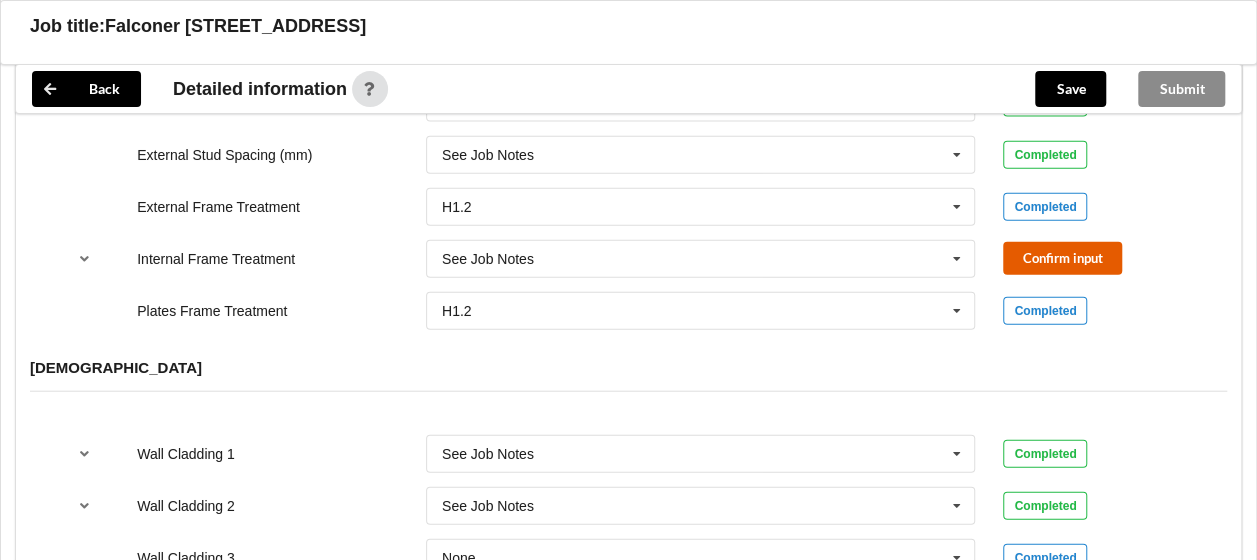 click on "Confirm input" at bounding box center [1062, 258] 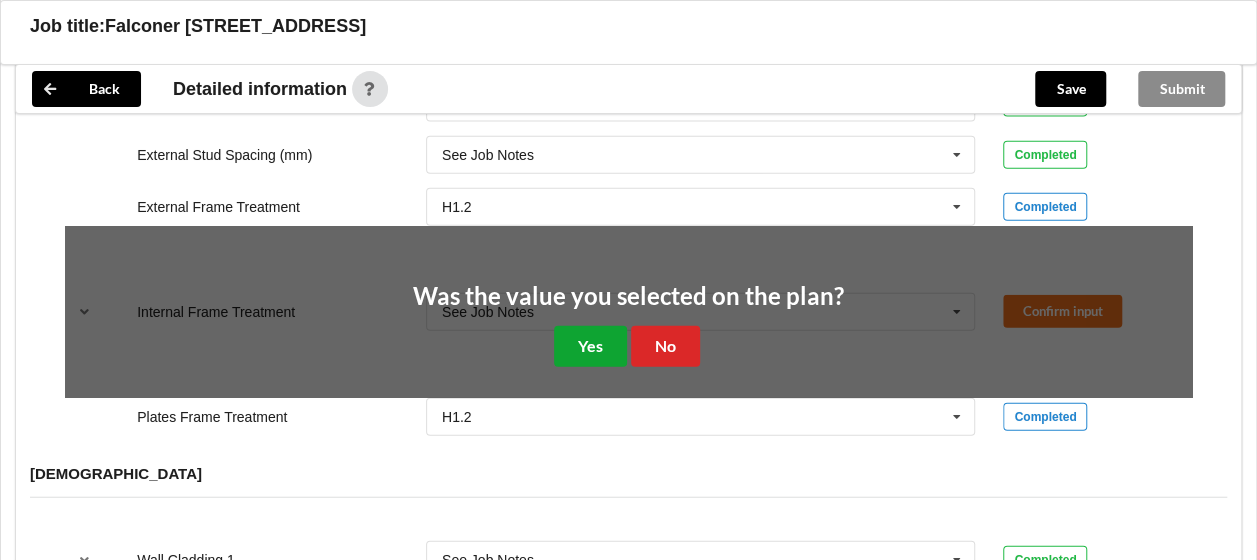 click on "Yes" at bounding box center (590, 346) 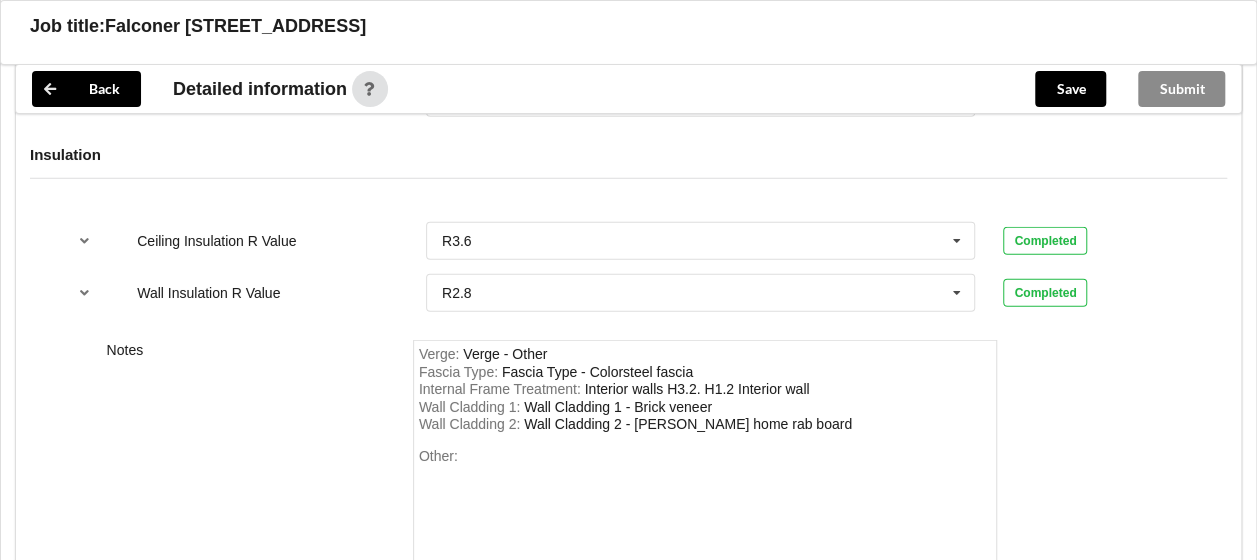 scroll, scrollTop: 2693, scrollLeft: 0, axis: vertical 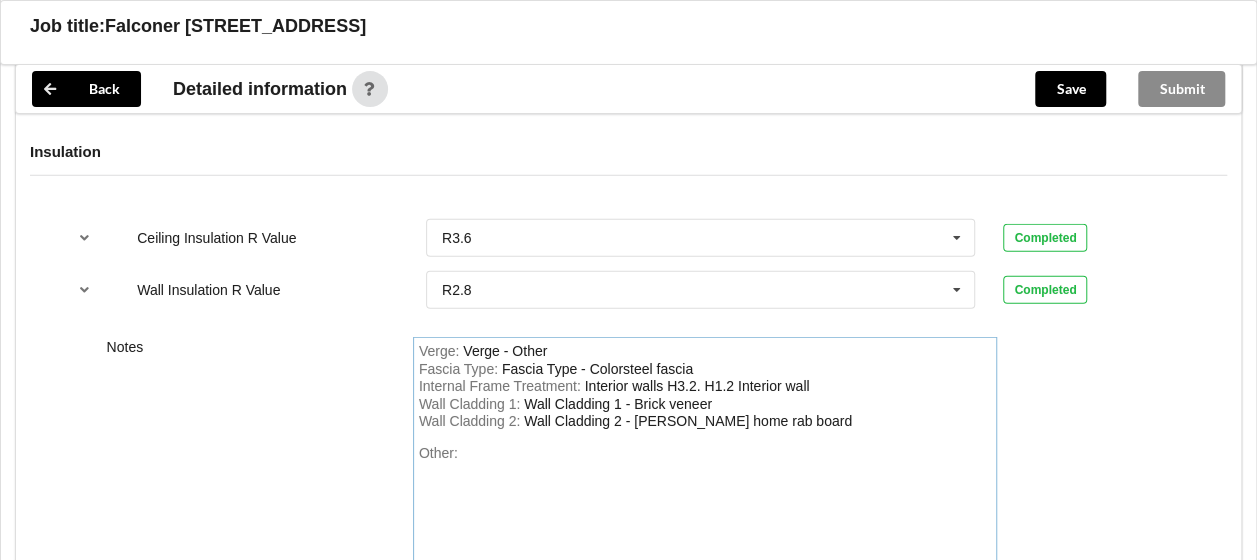 click on "Other:" at bounding box center [705, 515] 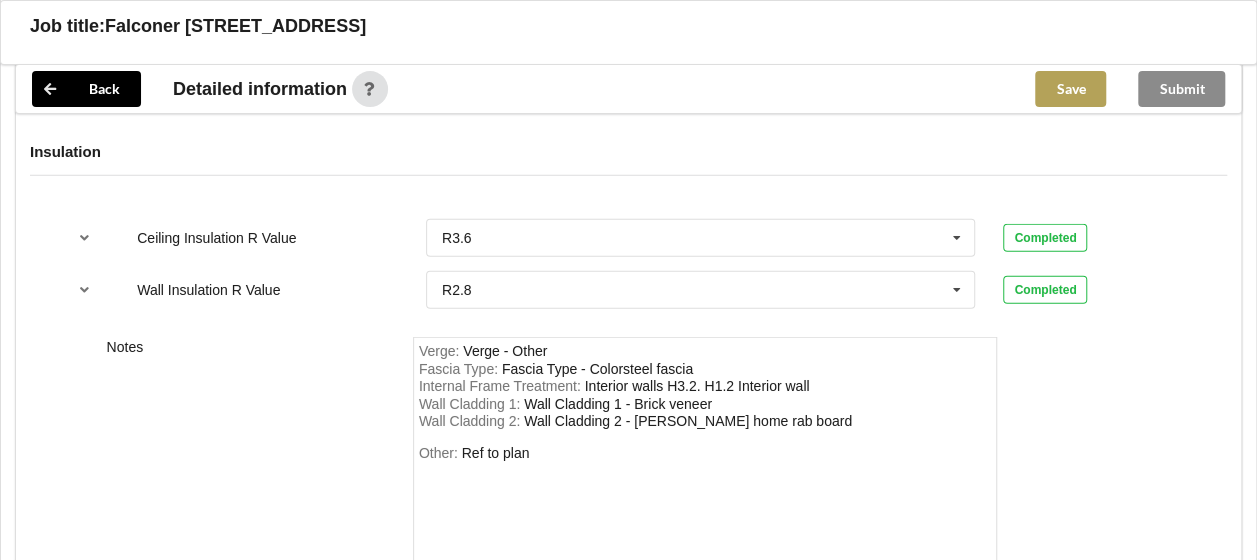click on "Save" at bounding box center [1070, 89] 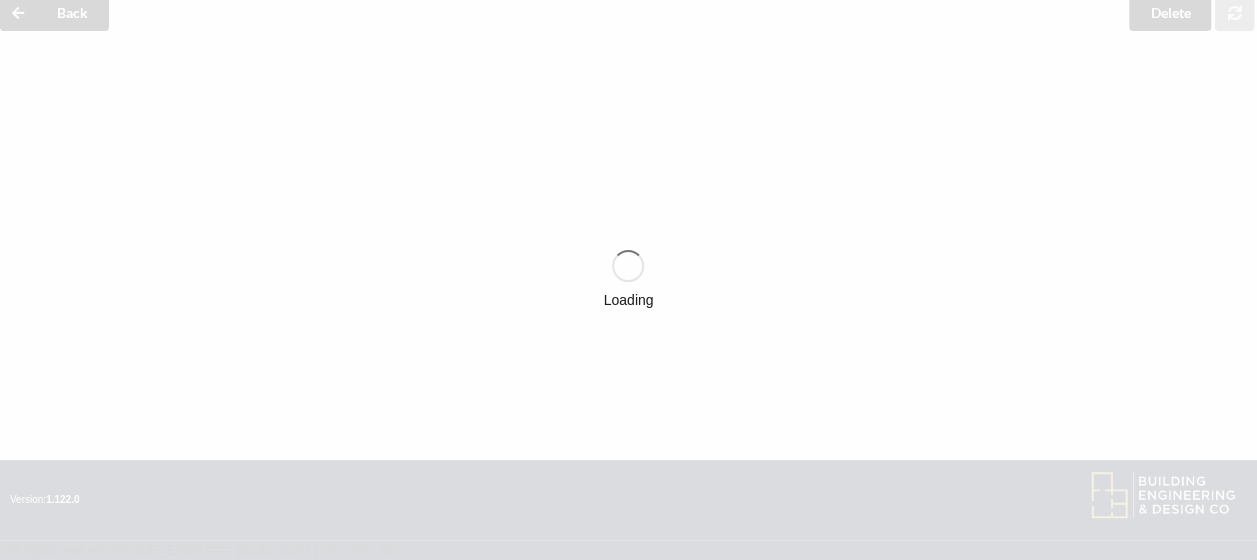 scroll, scrollTop: 88, scrollLeft: 0, axis: vertical 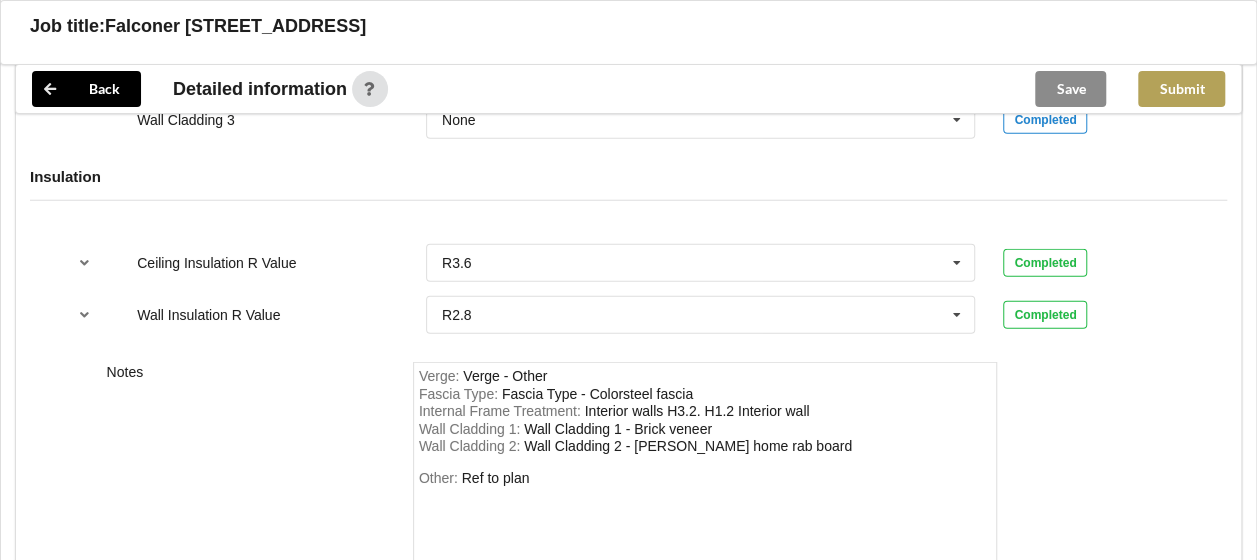 click on "Submit" at bounding box center [1181, 89] 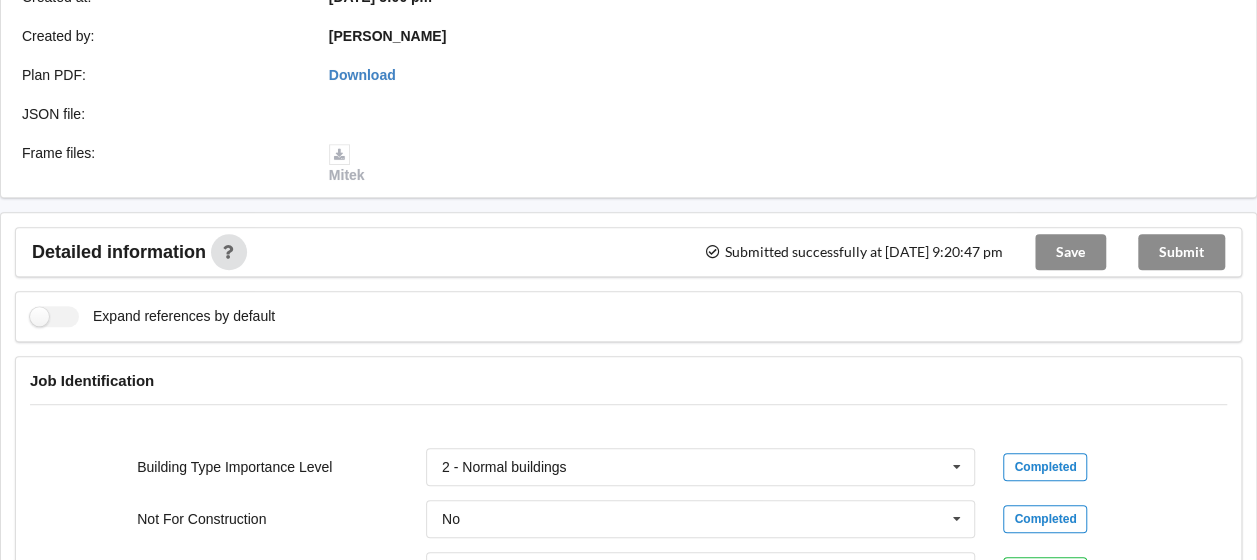 scroll, scrollTop: 0, scrollLeft: 0, axis: both 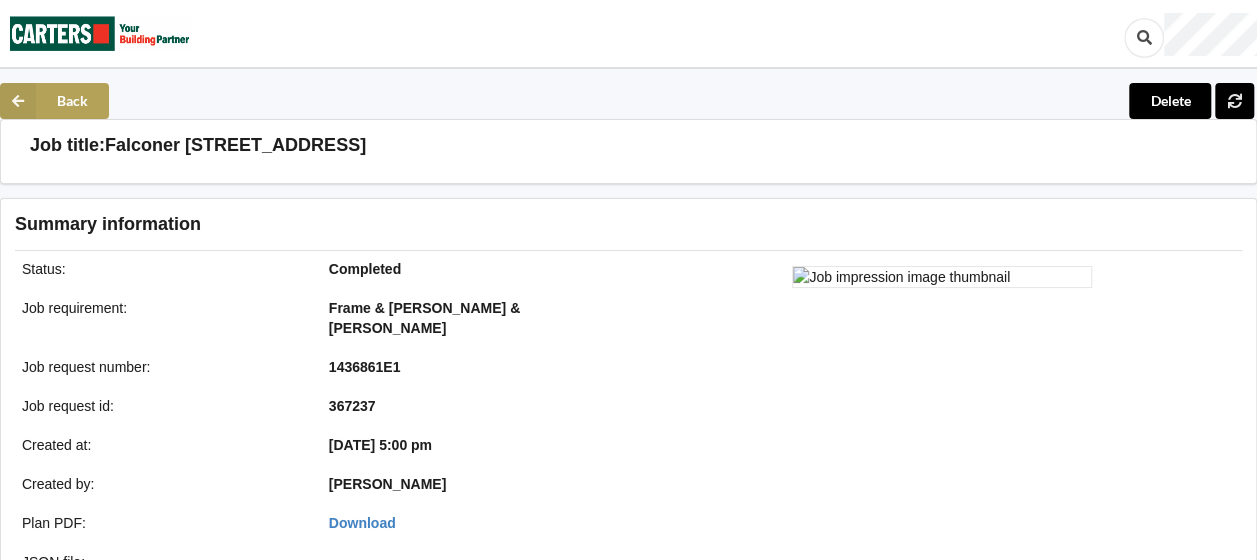 click on "Back" at bounding box center [54, 101] 